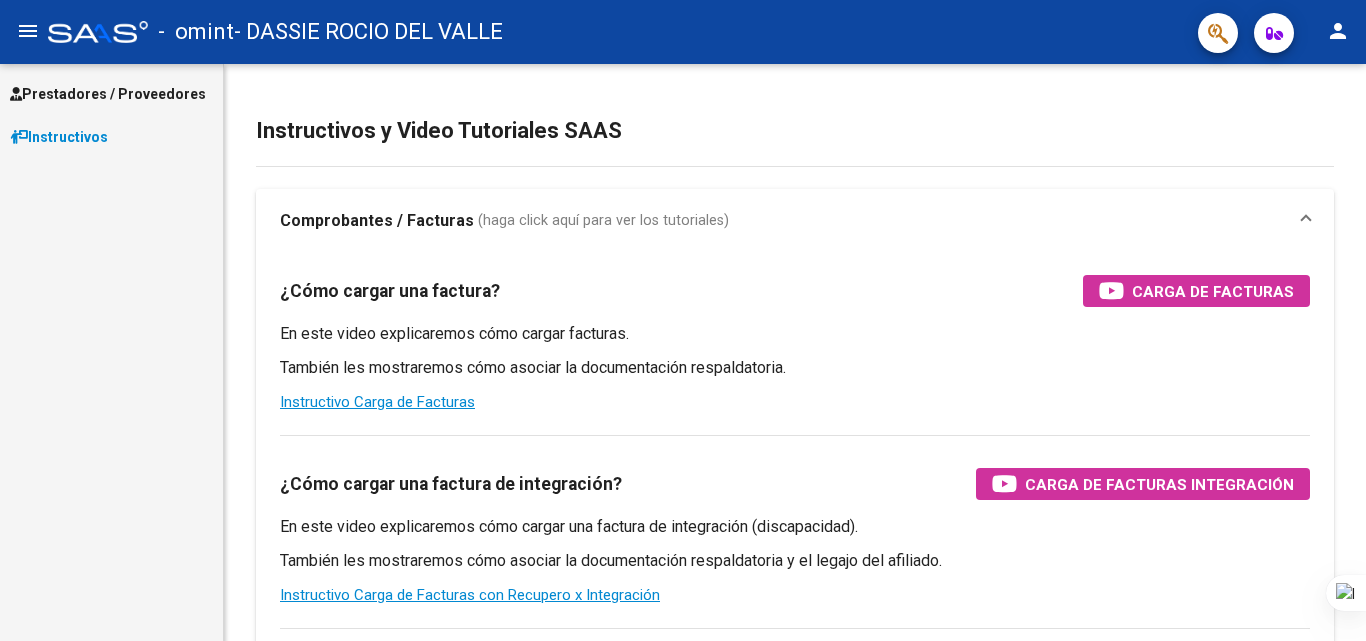 scroll, scrollTop: 0, scrollLeft: 0, axis: both 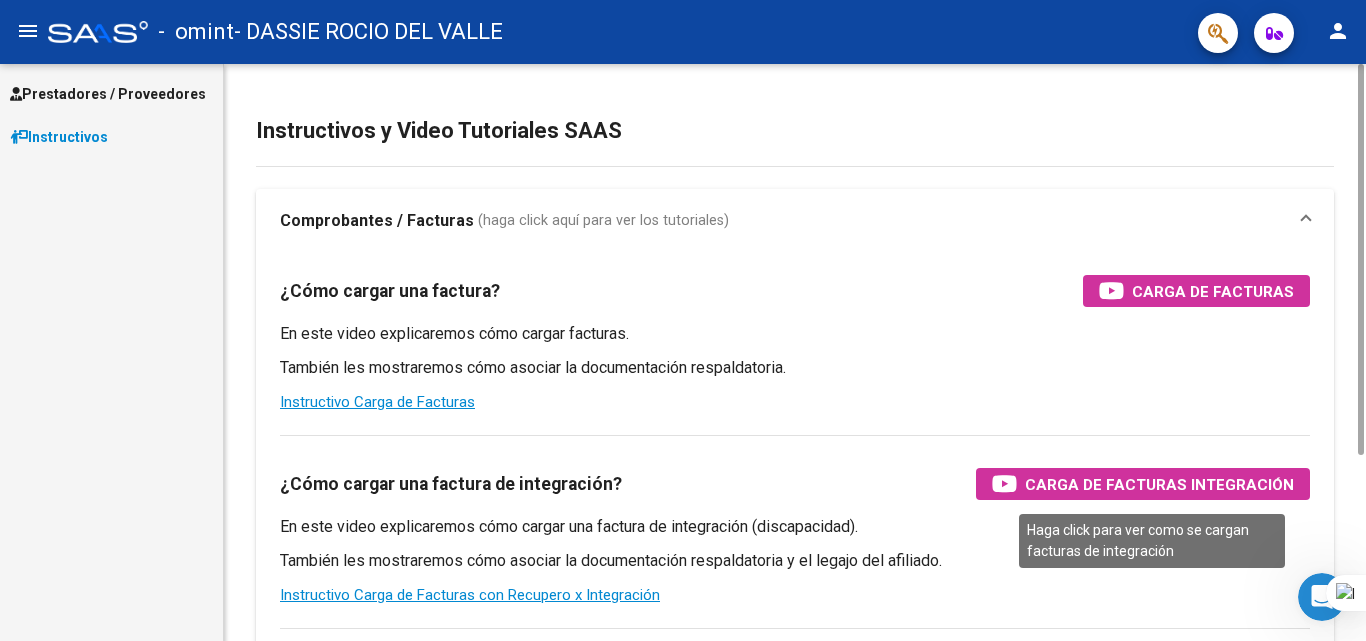 click on "Carga de Facturas Integración" at bounding box center (1159, 484) 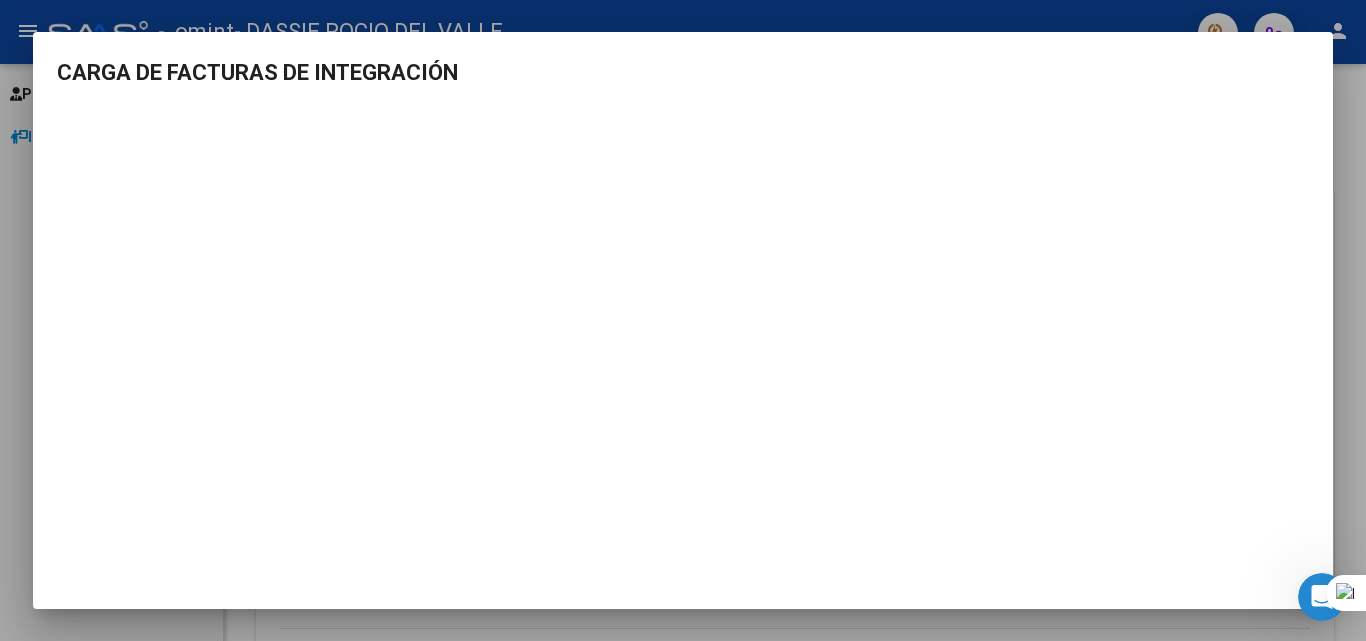 click on "CARGA DE FACTURAS DE INTEGRACIÓN" at bounding box center (683, 309) 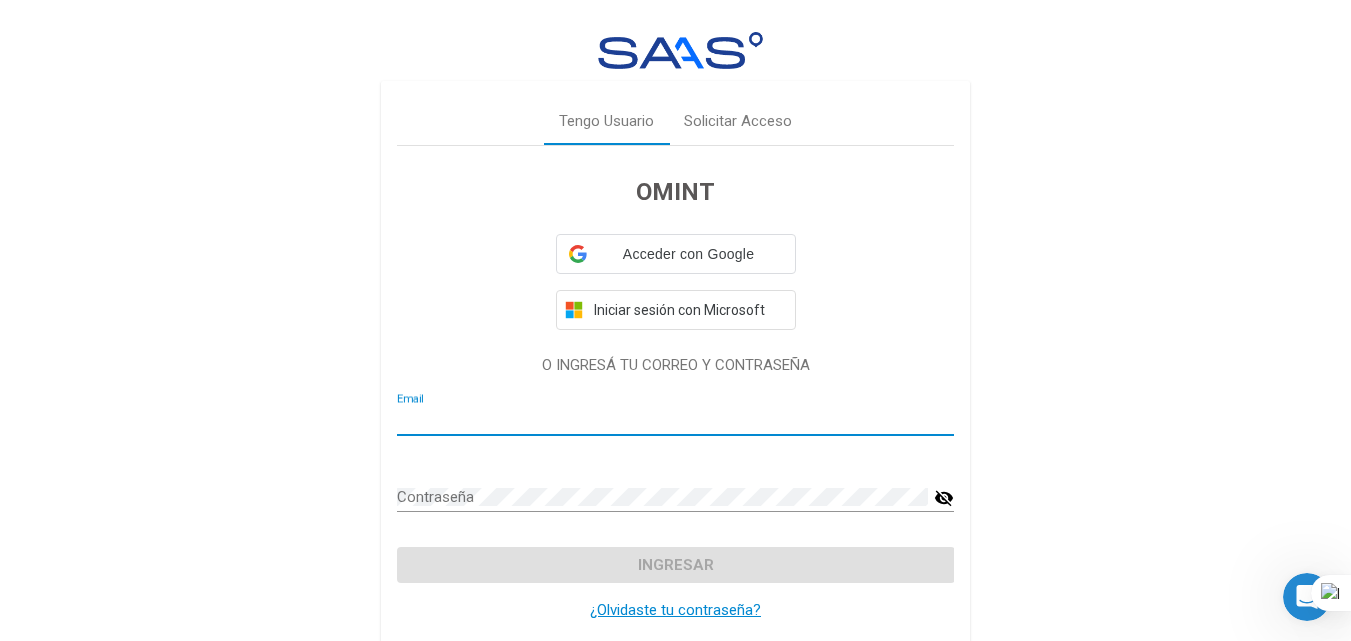 type on "[EMAIL]" 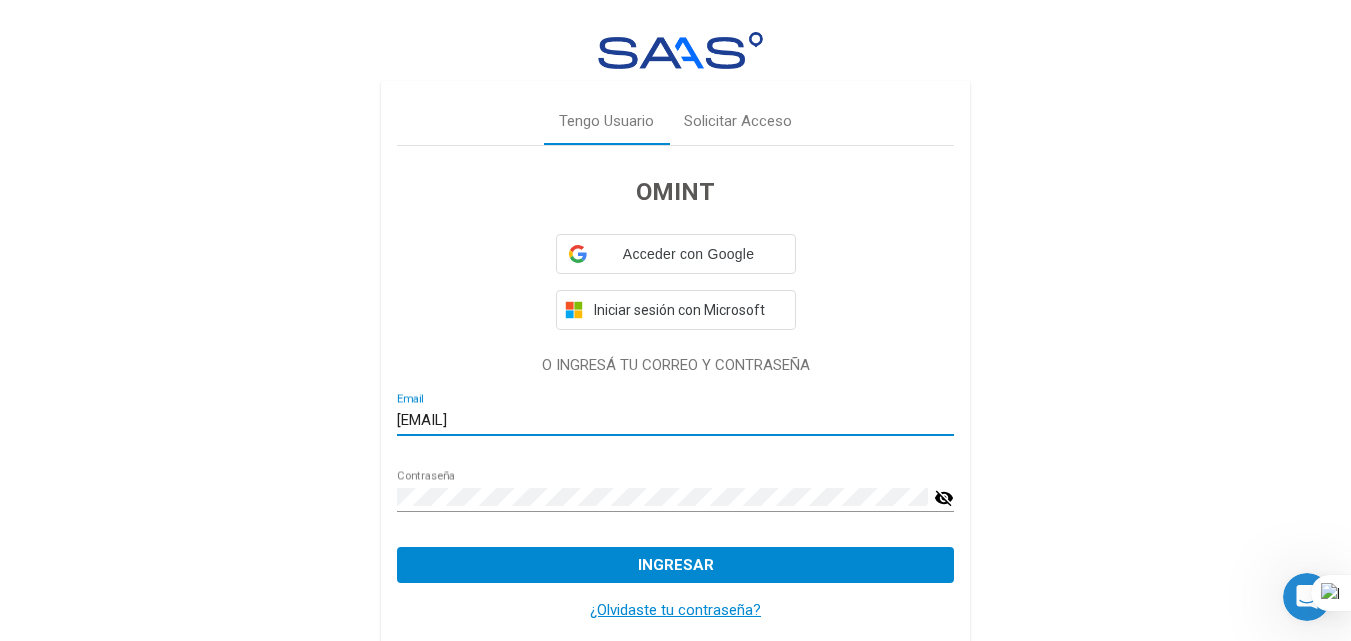 click on "Ingresar" at bounding box center (676, 565) 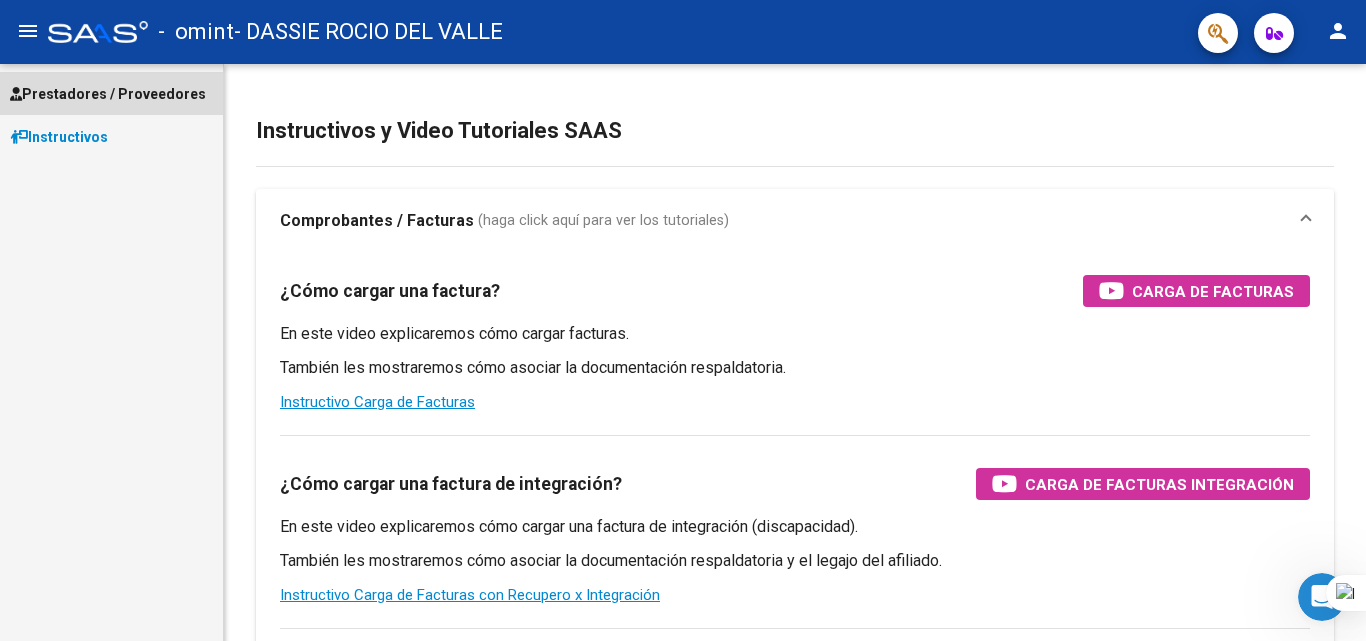 click on "Prestadores / Proveedores" at bounding box center [108, 94] 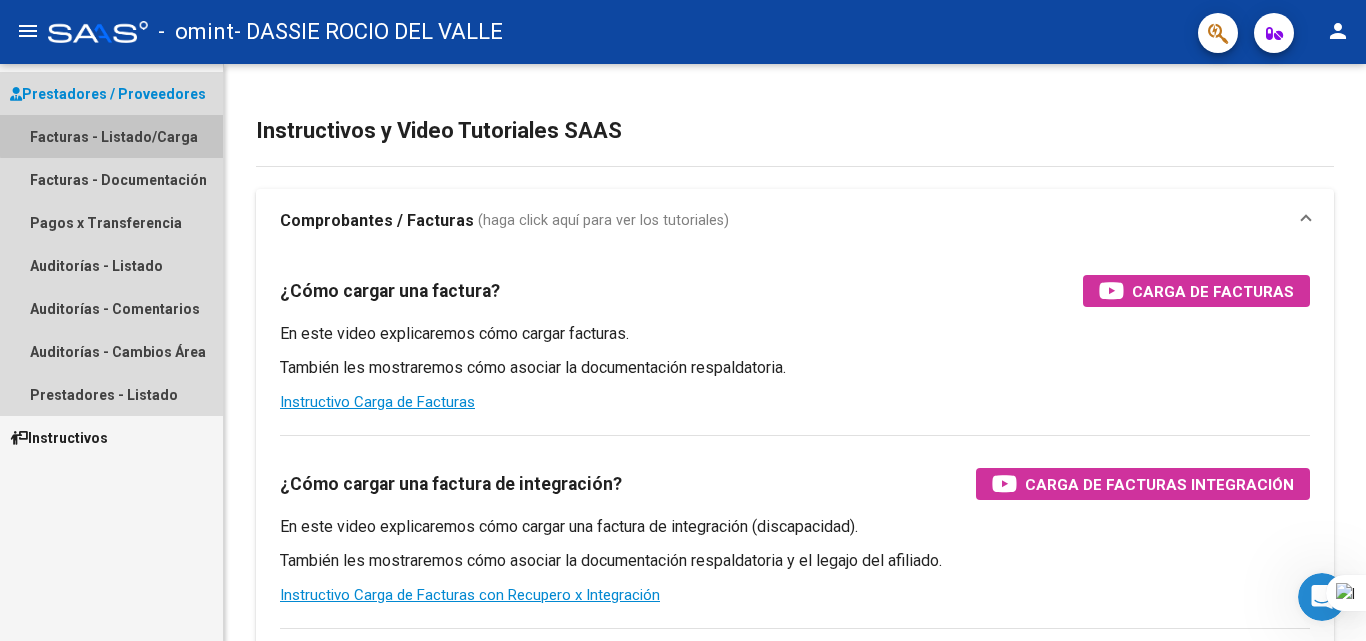 click on "Facturas - Listado/Carga" at bounding box center [111, 136] 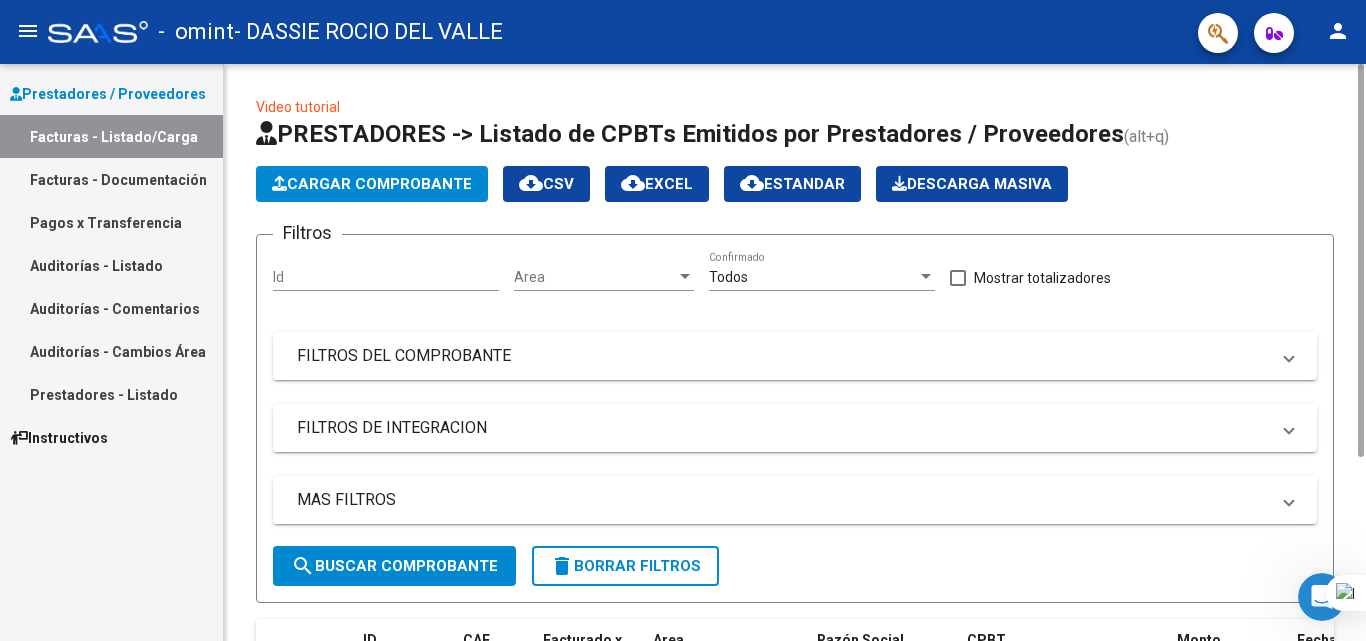 click on "Cargar Comprobante" 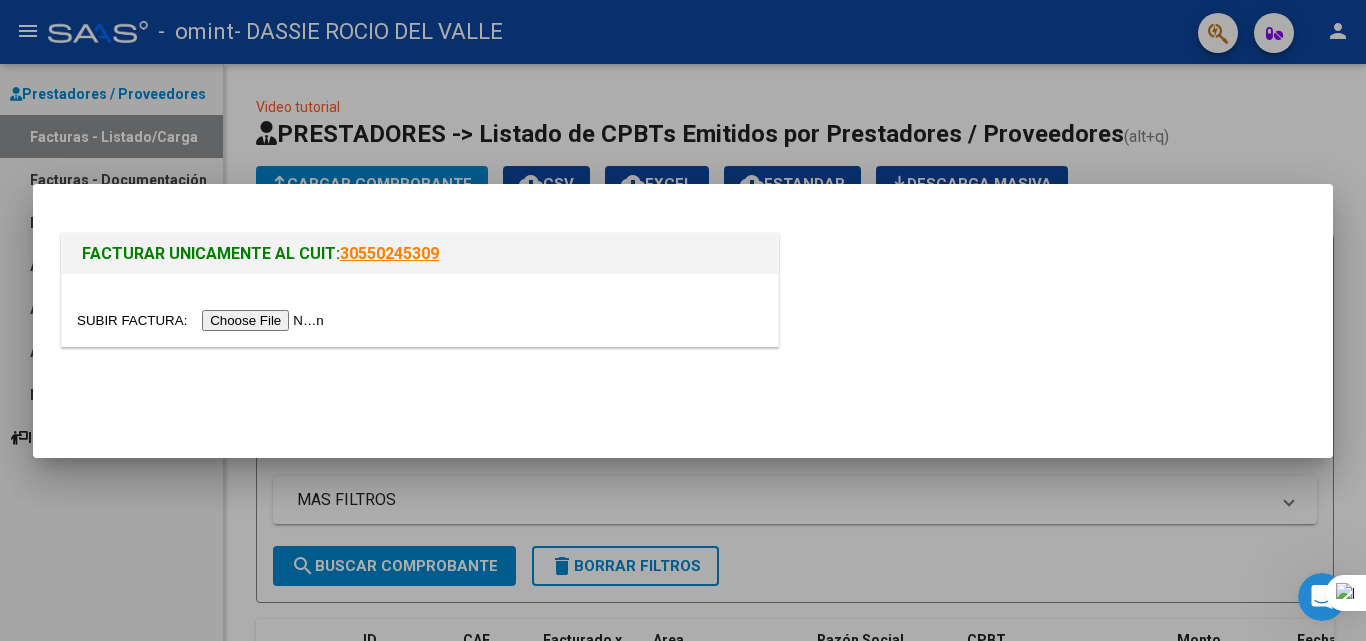 click at bounding box center [203, 320] 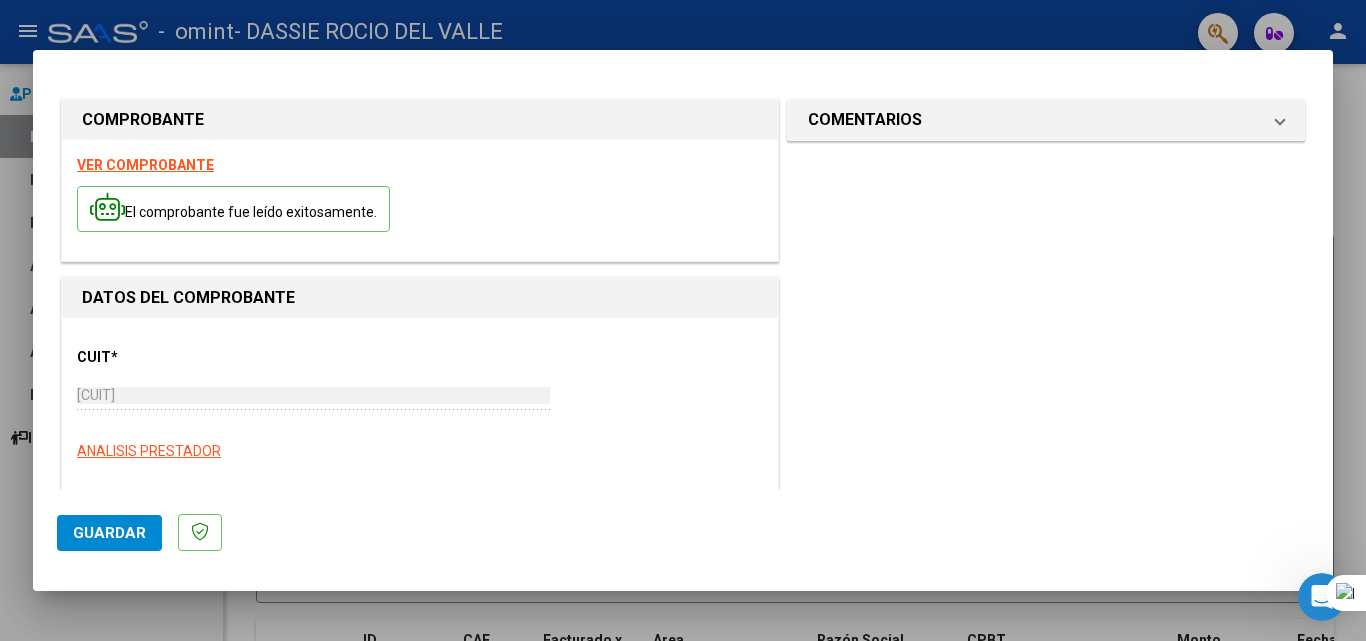 click on "Guardar" 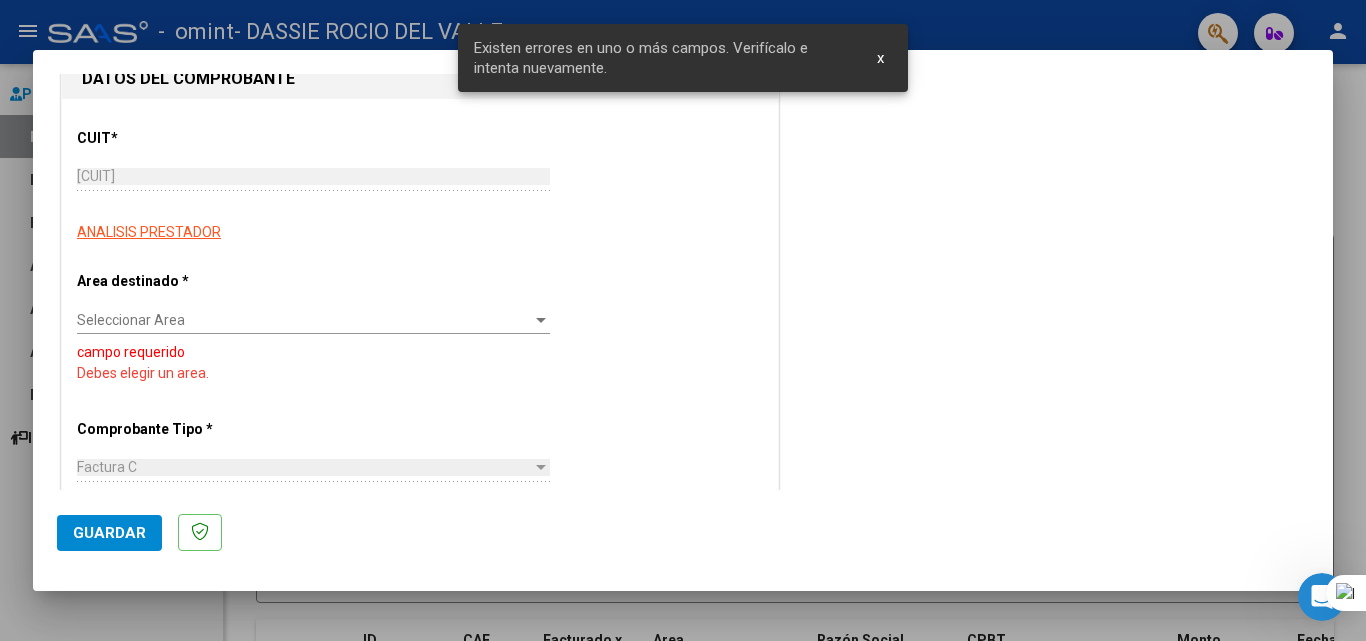 scroll, scrollTop: 248, scrollLeft: 0, axis: vertical 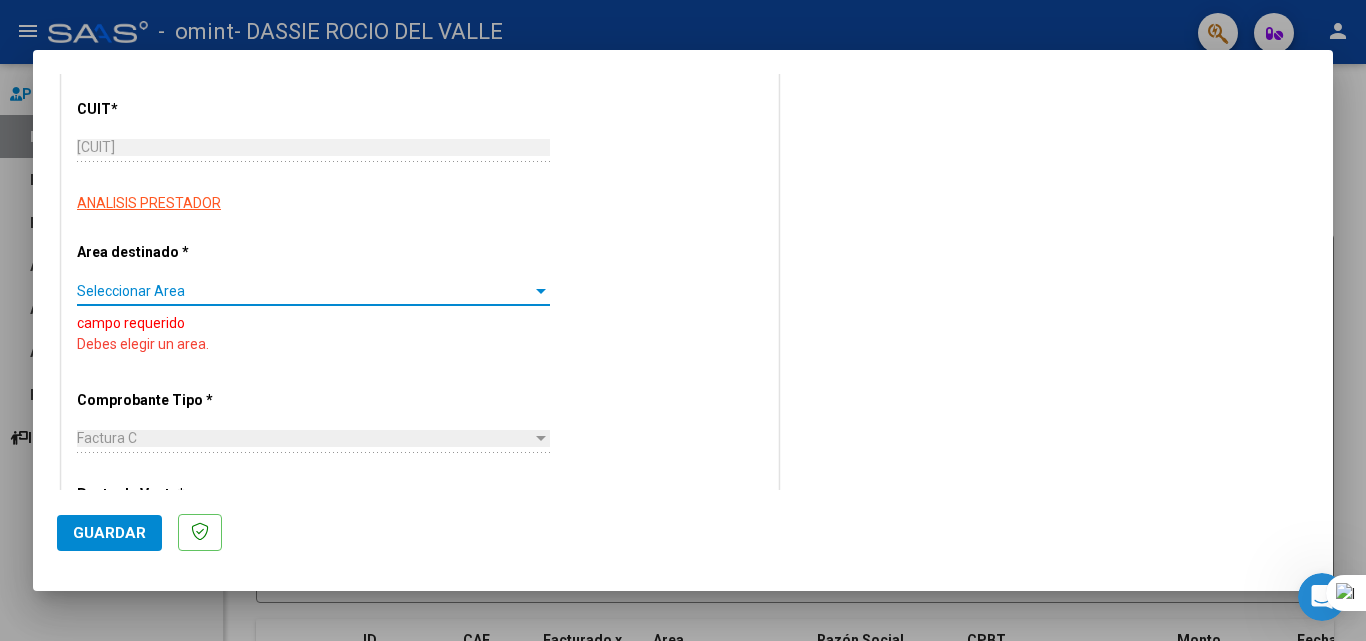 click at bounding box center [541, 291] 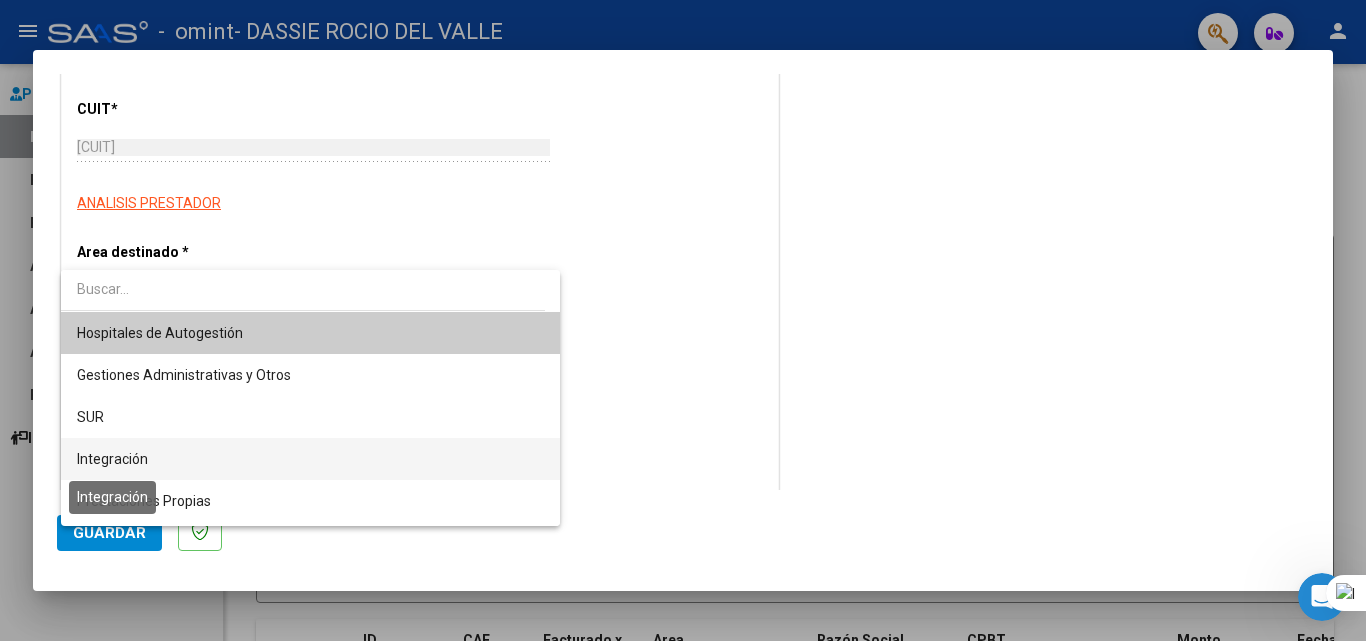 click on "Integración" at bounding box center (112, 459) 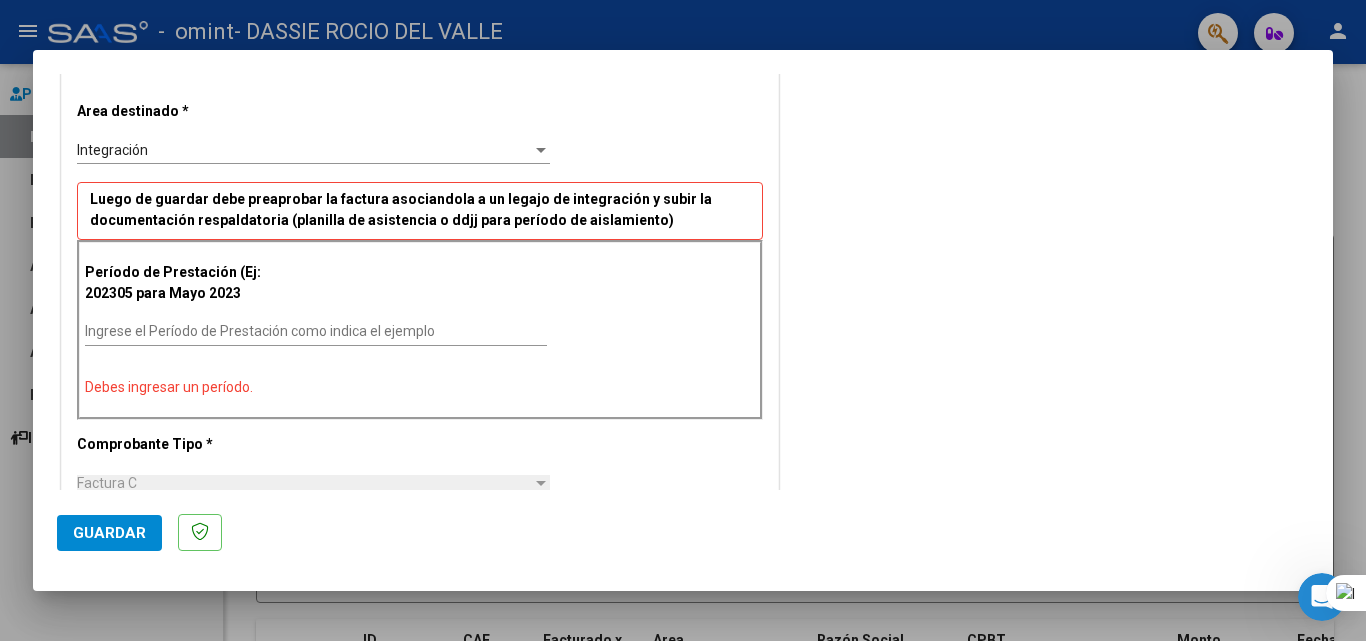 scroll, scrollTop: 393, scrollLeft: 0, axis: vertical 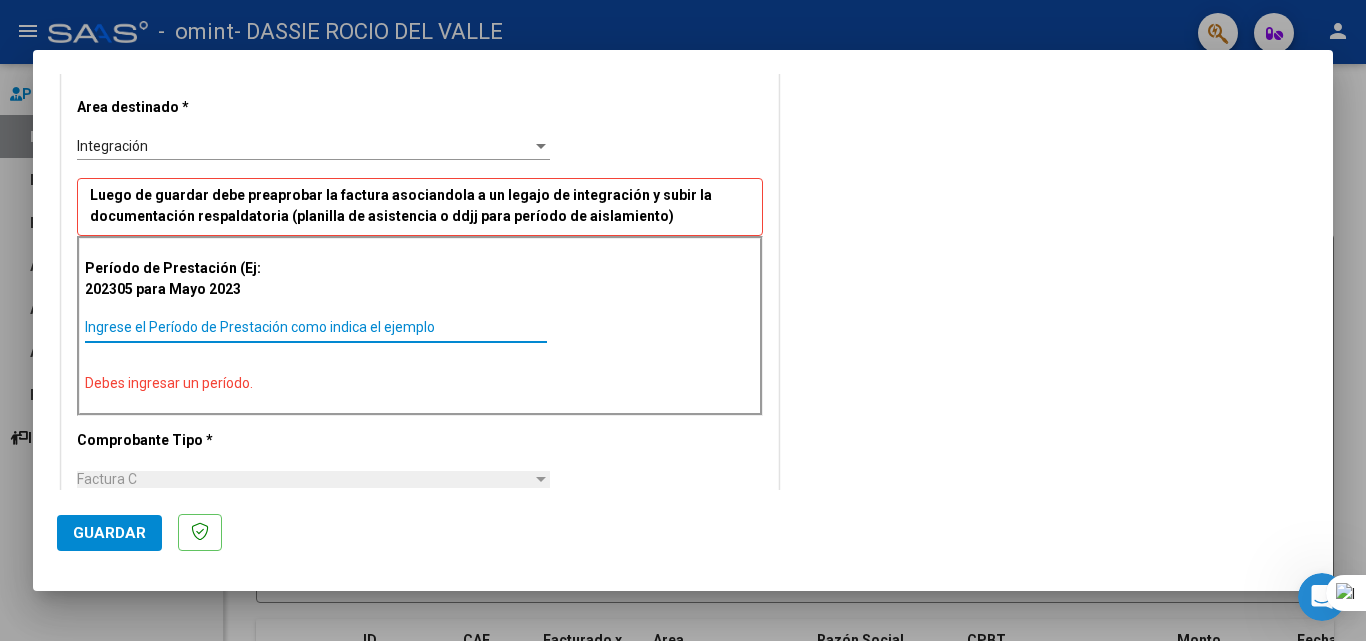 click on "Ingrese el Período de Prestación como indica el ejemplo" at bounding box center [316, 327] 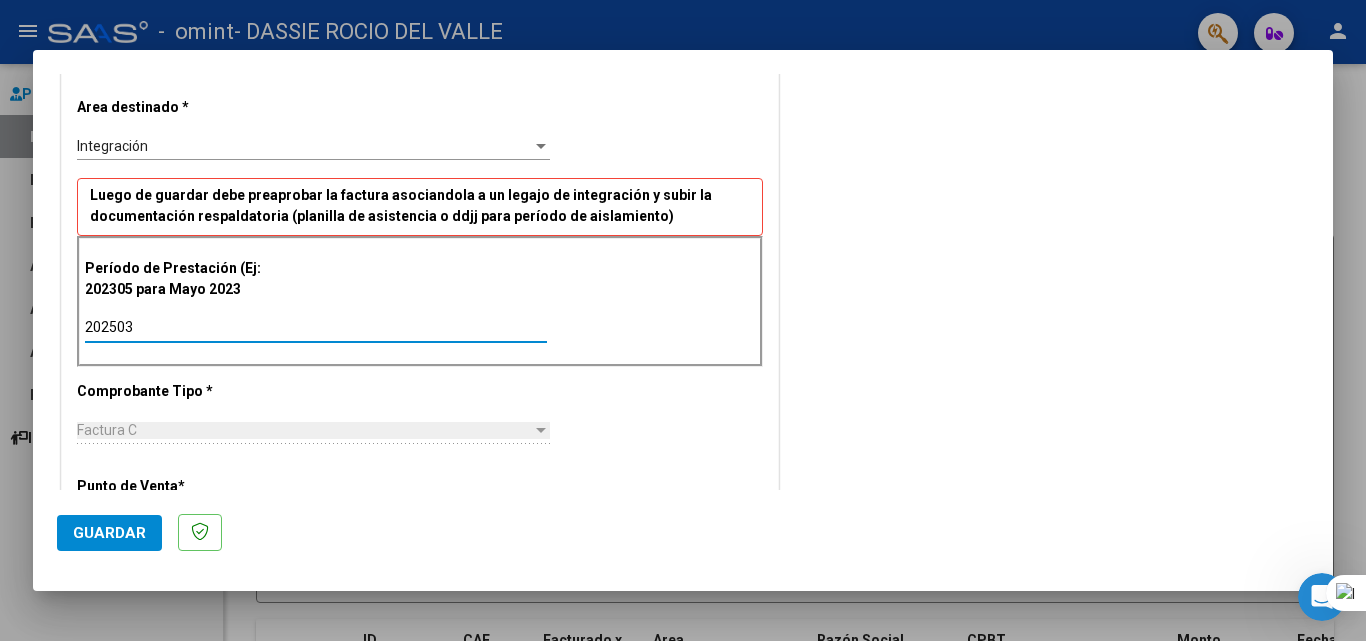 type on "202503" 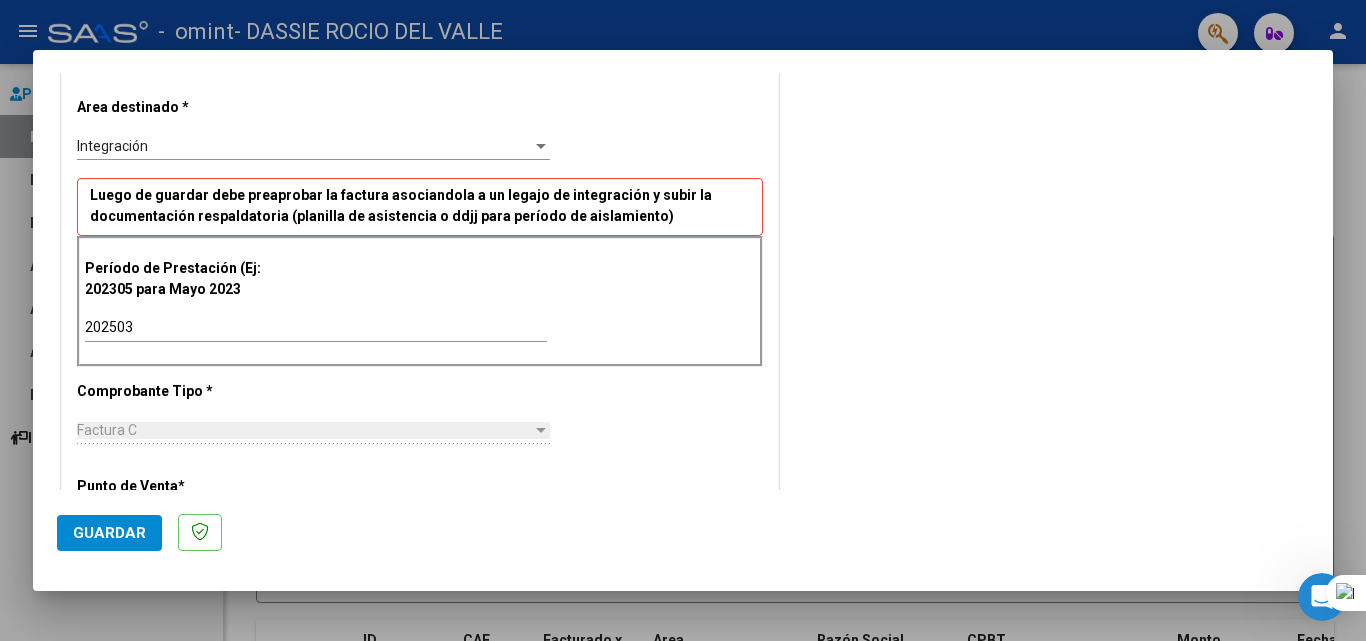 click on "Factura C" at bounding box center (304, 430) 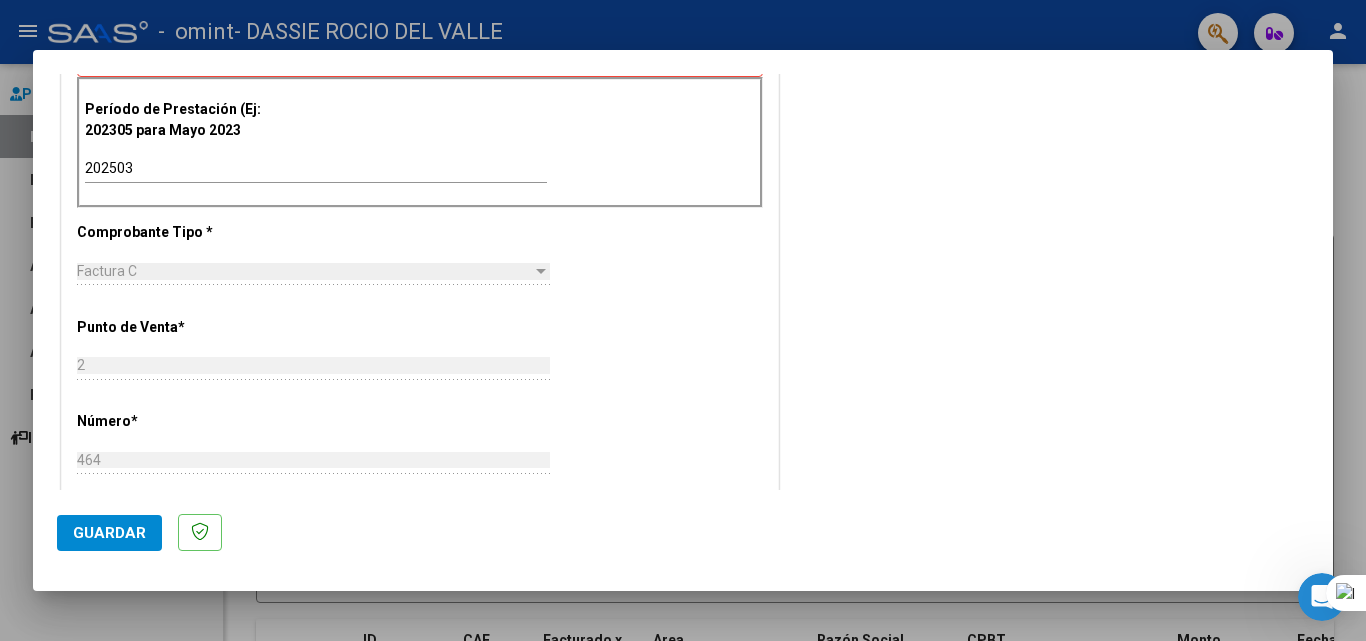 scroll, scrollTop: 603, scrollLeft: 0, axis: vertical 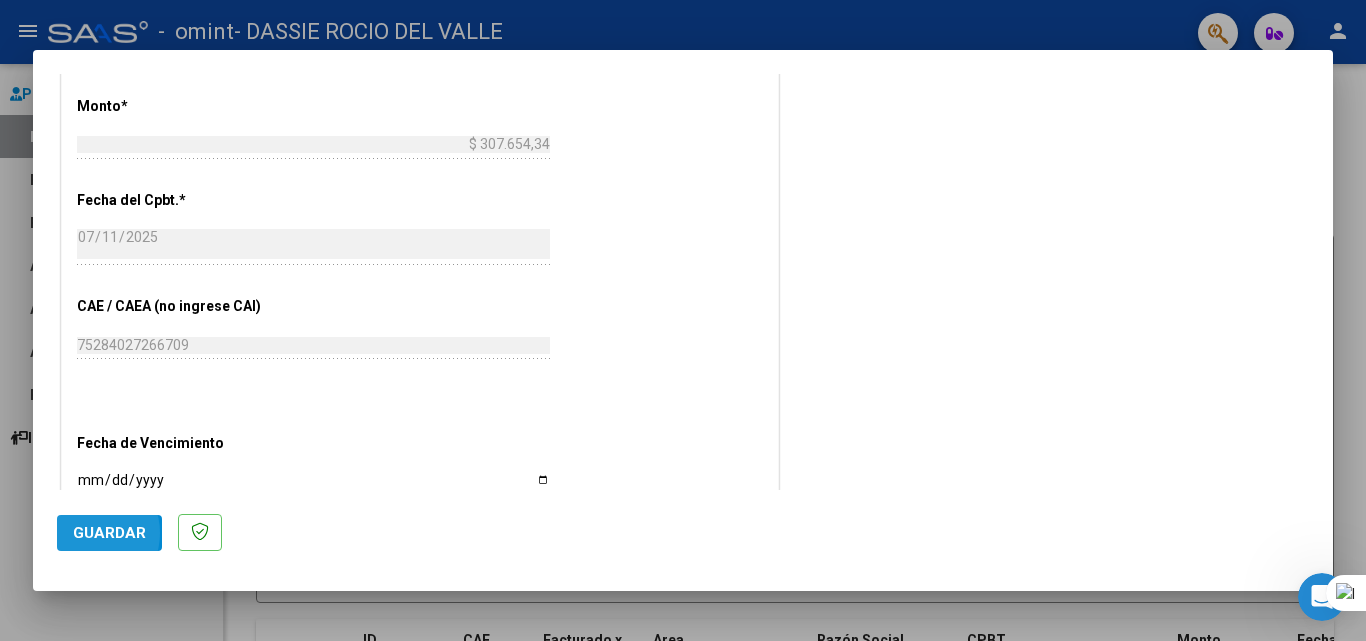 click on "Guardar" 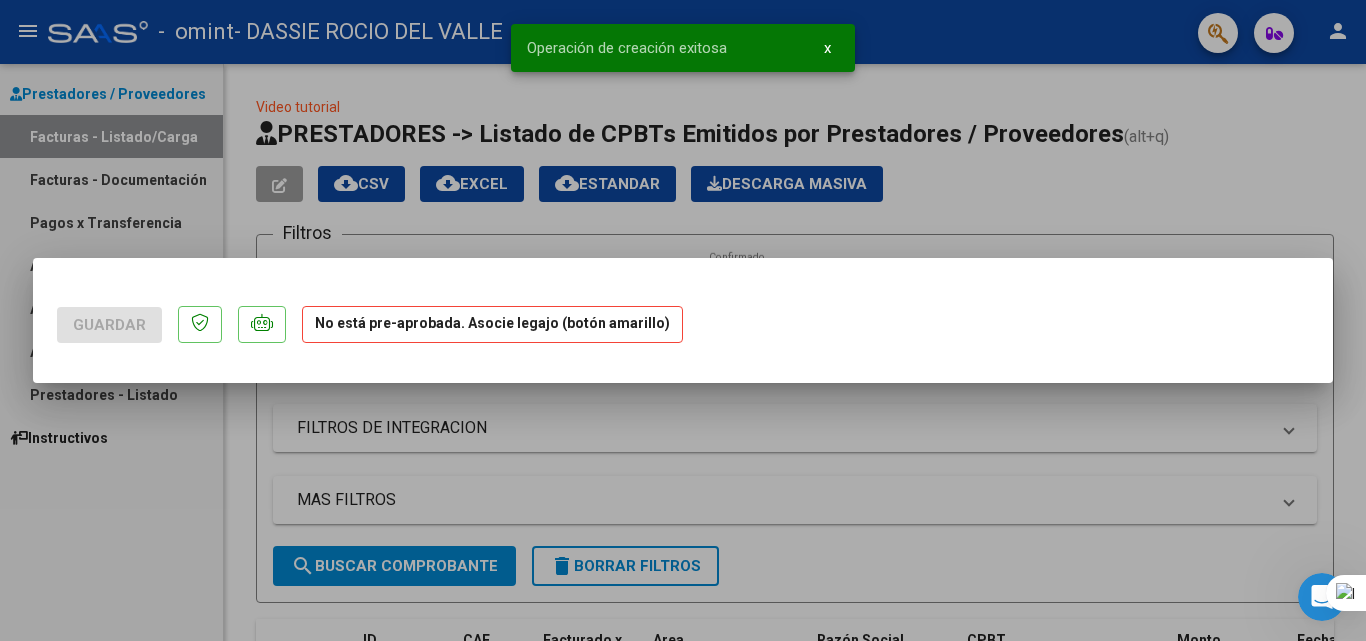 scroll, scrollTop: 0, scrollLeft: 0, axis: both 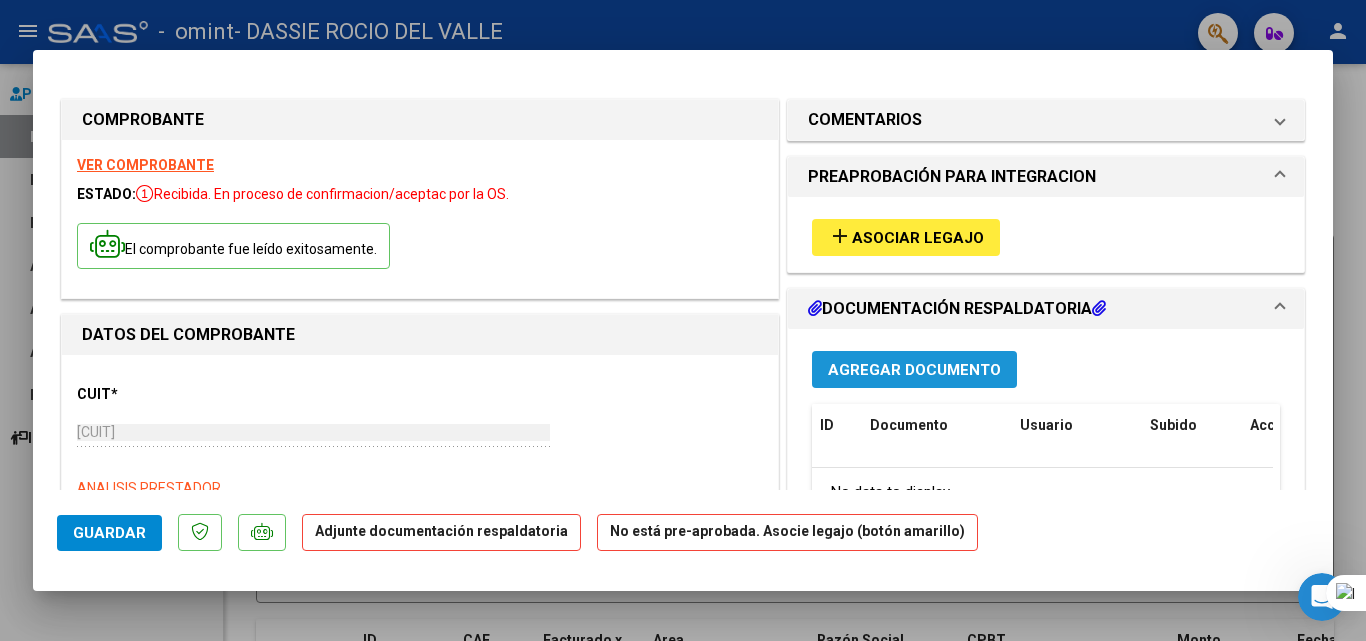 click on "Agregar Documento" at bounding box center [914, 370] 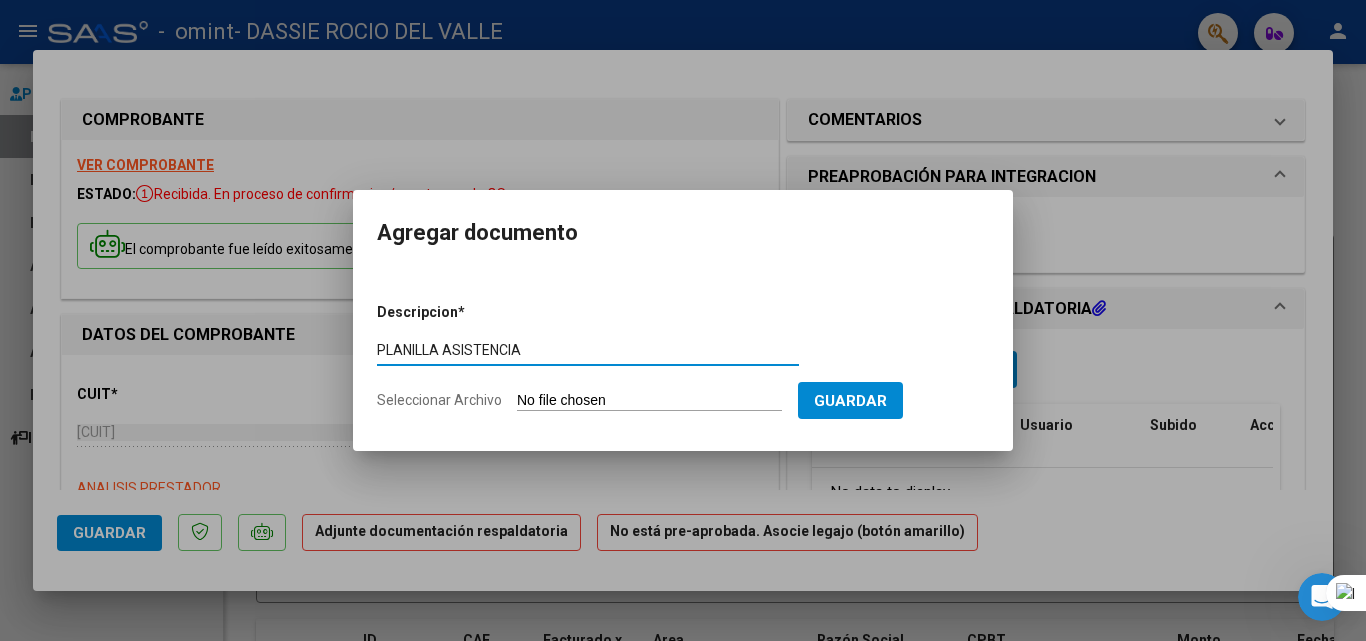 type on "PLANILLA ASISTENCIA" 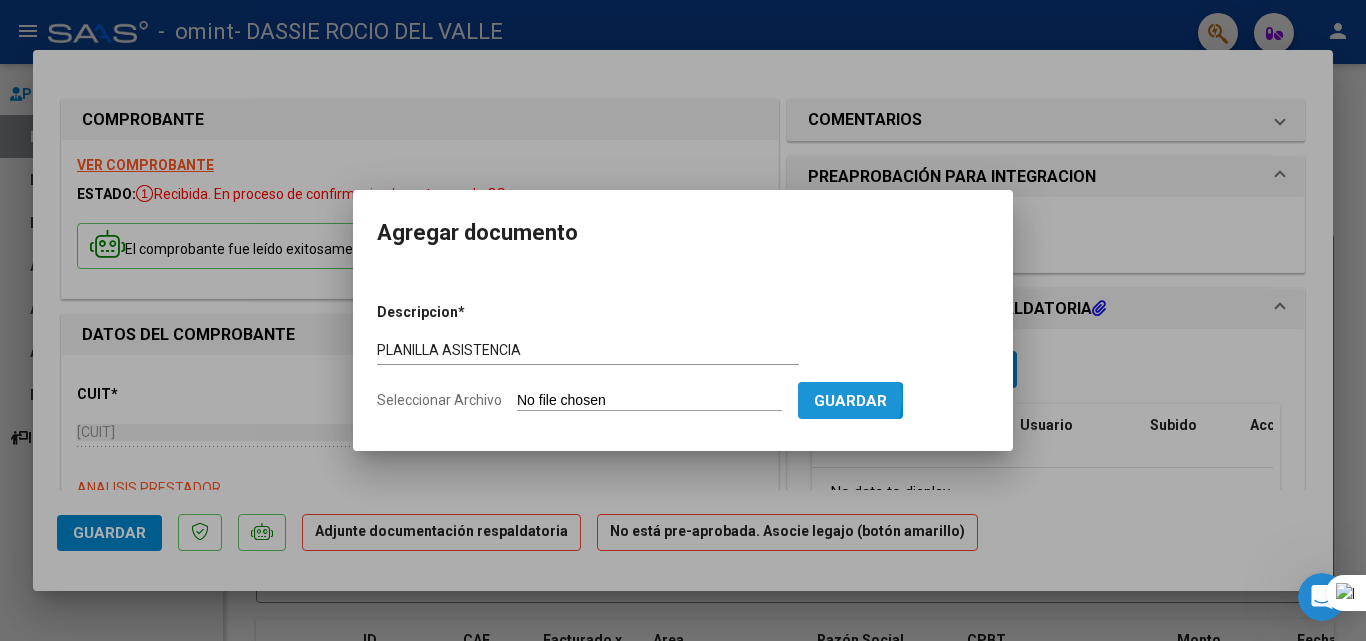 click on "Guardar" at bounding box center (850, 401) 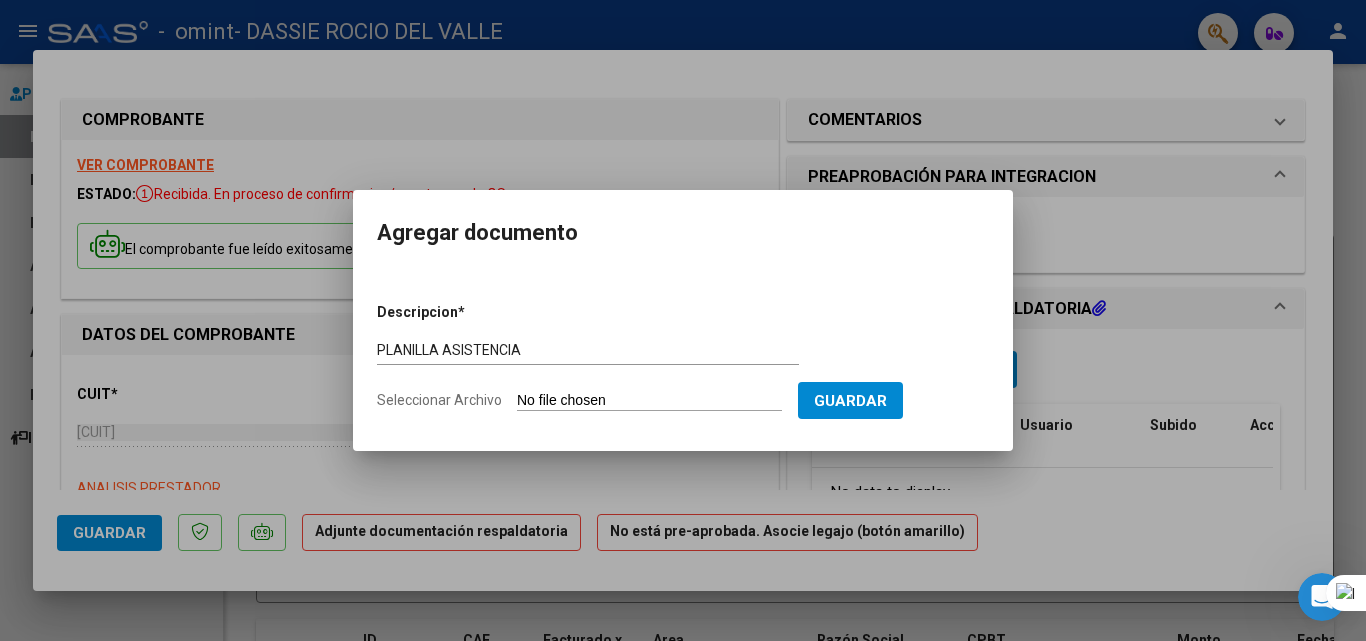 click on "Seleccionar Archivo" at bounding box center (649, 401) 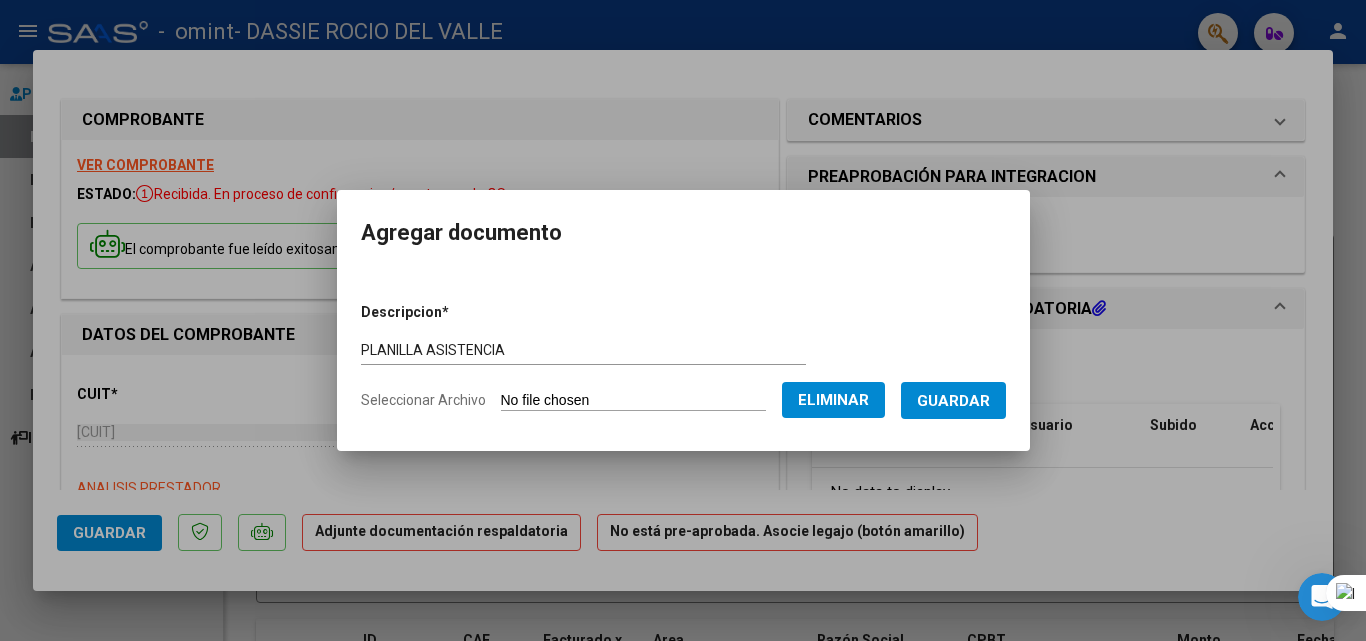click on "Guardar" at bounding box center (953, 401) 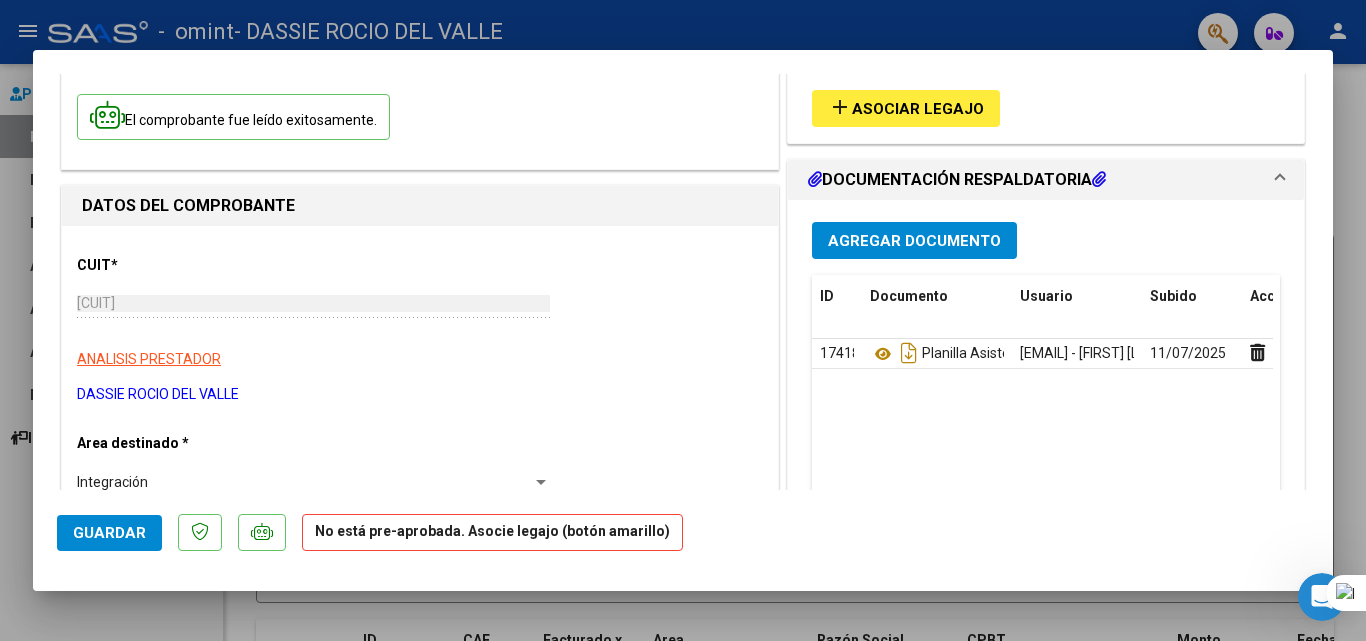 scroll, scrollTop: 103, scrollLeft: 0, axis: vertical 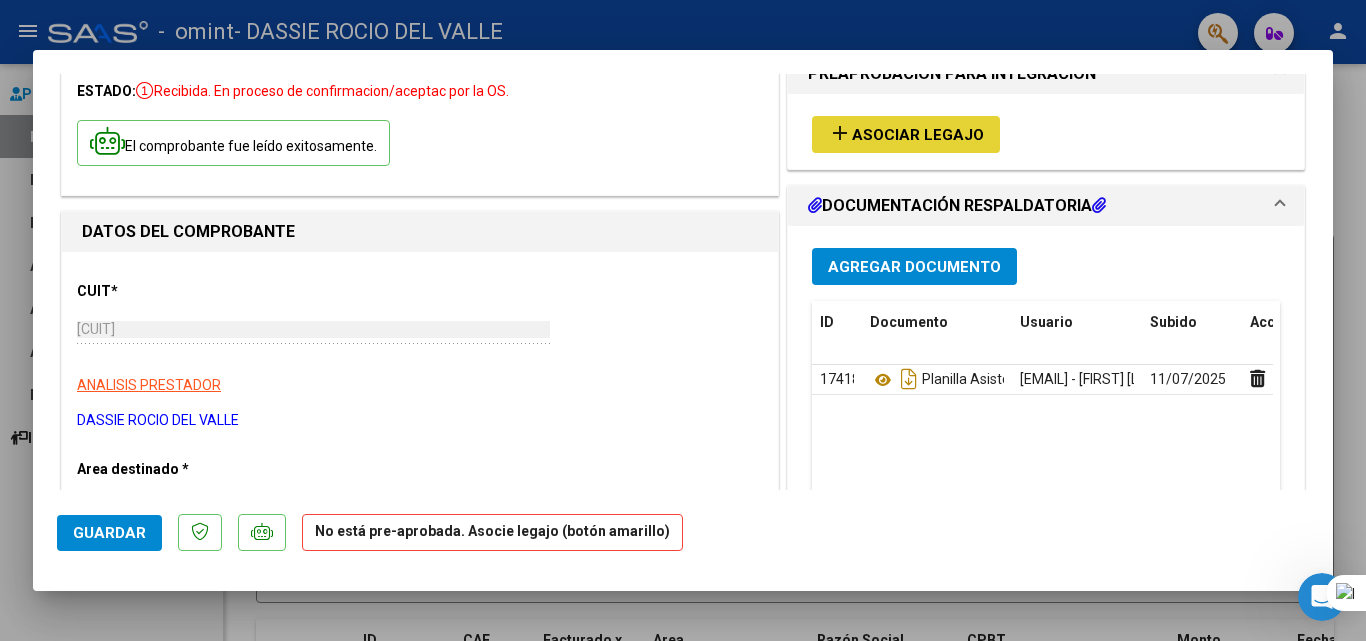 click on "Asociar Legajo" at bounding box center (918, 135) 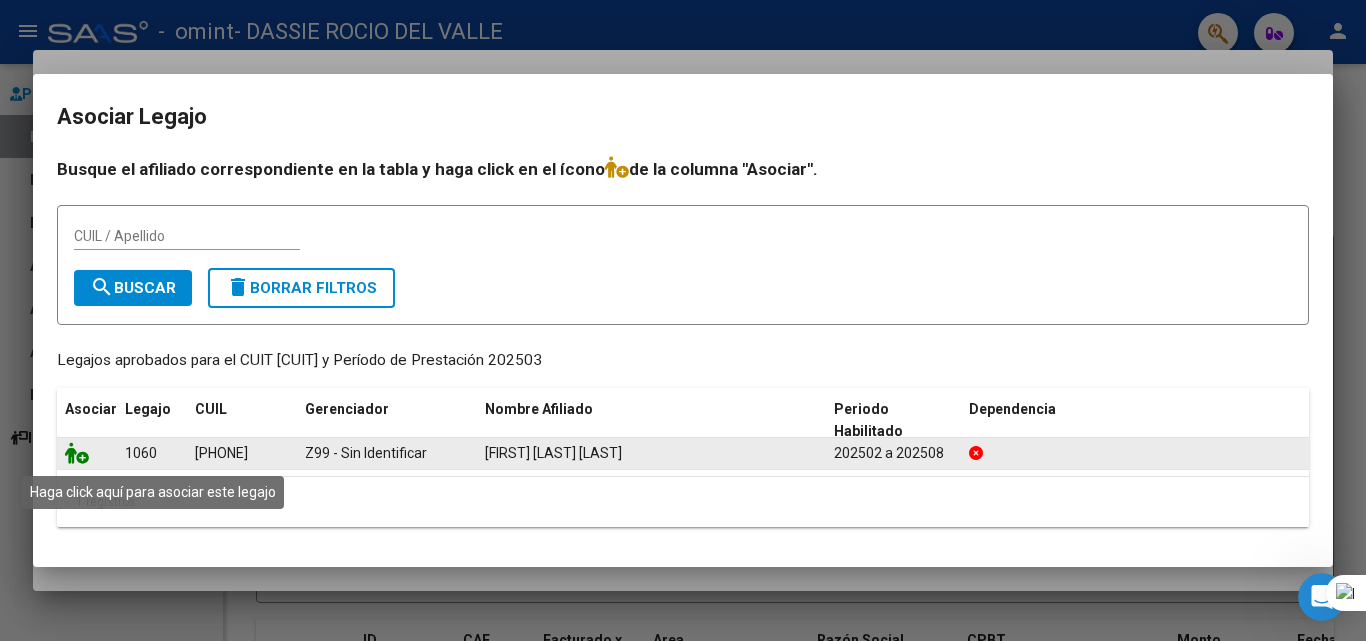 click 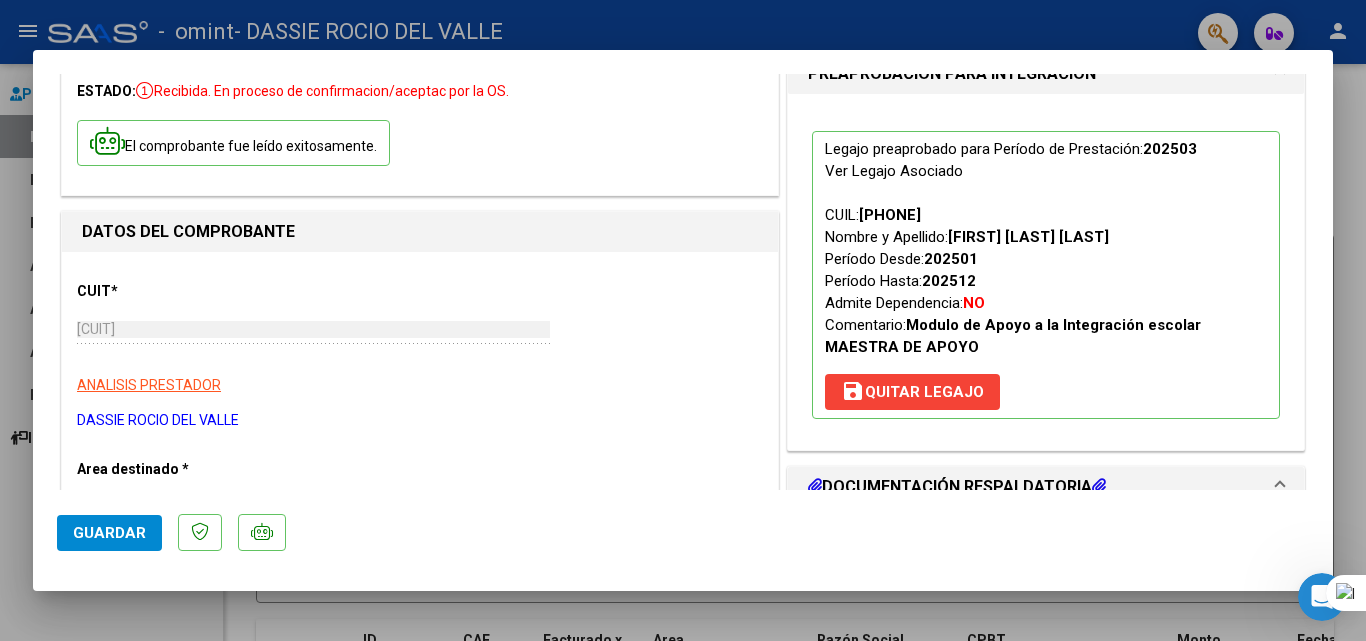 click on "Guardar" 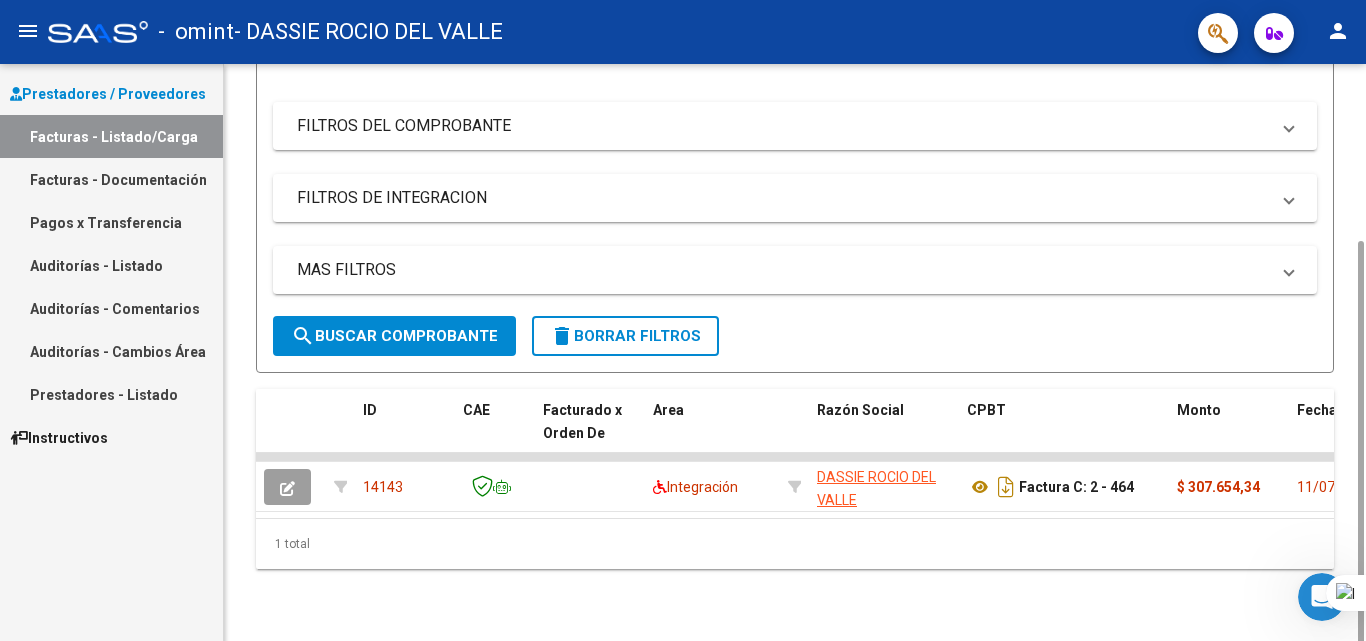 scroll, scrollTop: 238, scrollLeft: 0, axis: vertical 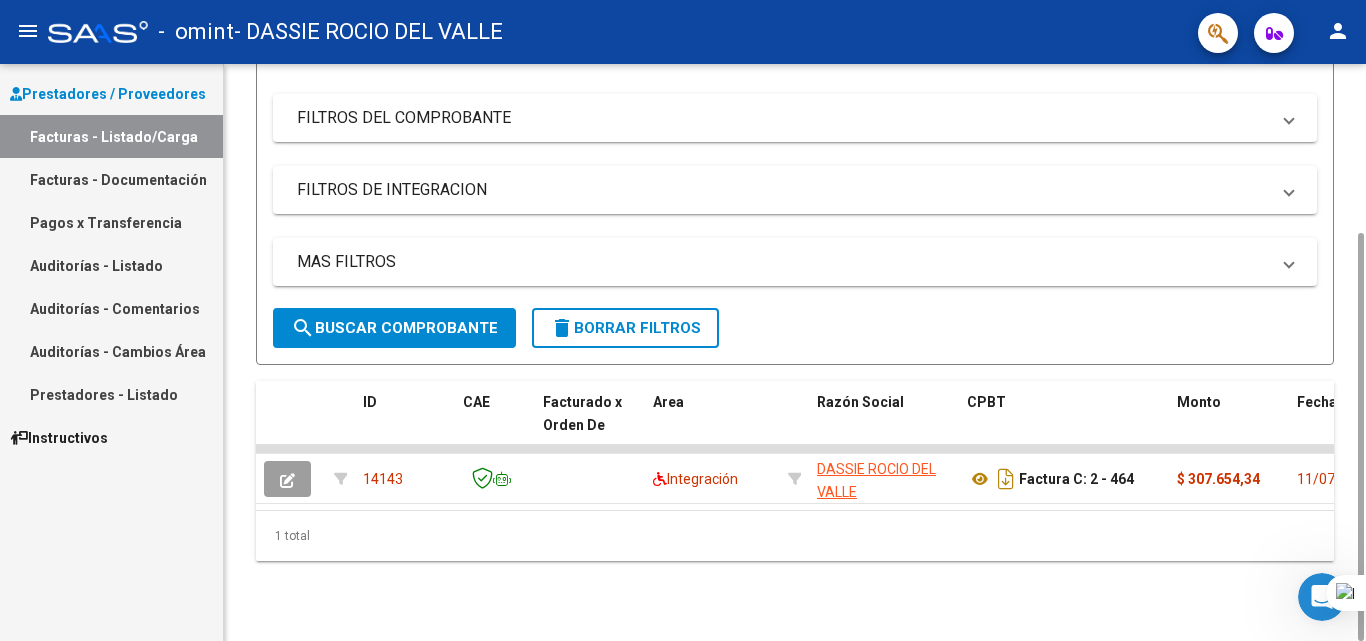 drag, startPoint x: 1359, startPoint y: 123, endPoint x: 1365, endPoint y: 304, distance: 181.09943 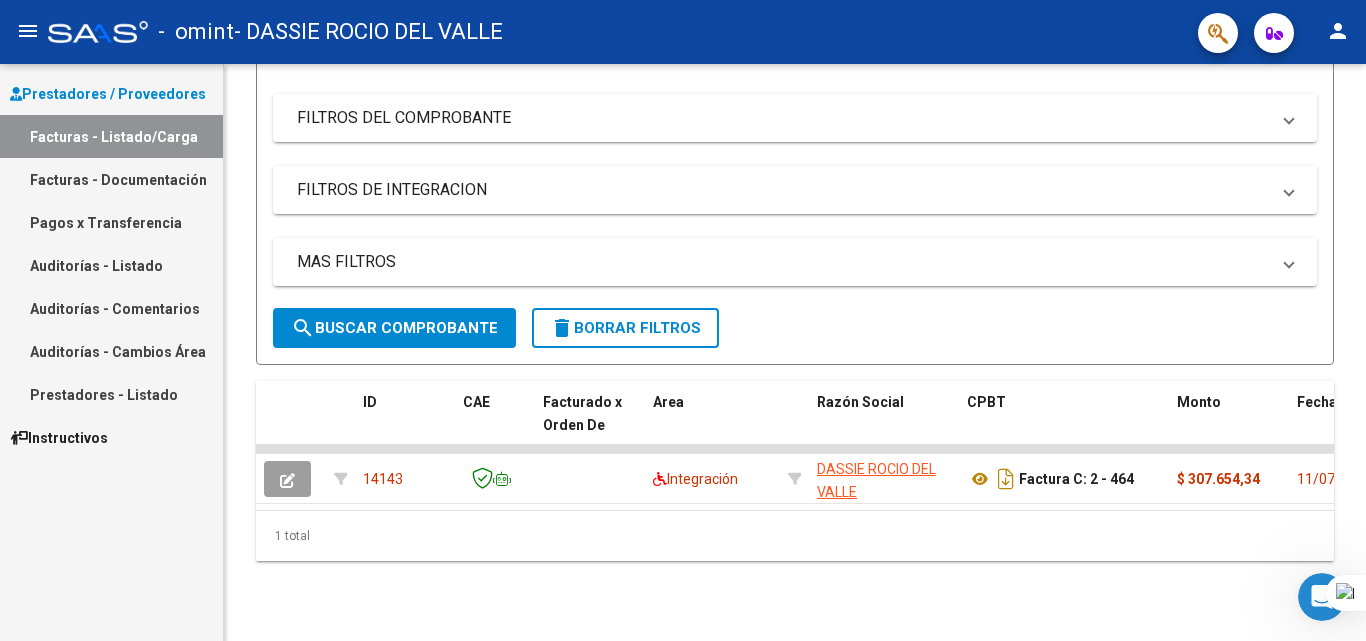 click on "Facturas - Listado/Carga" at bounding box center [111, 136] 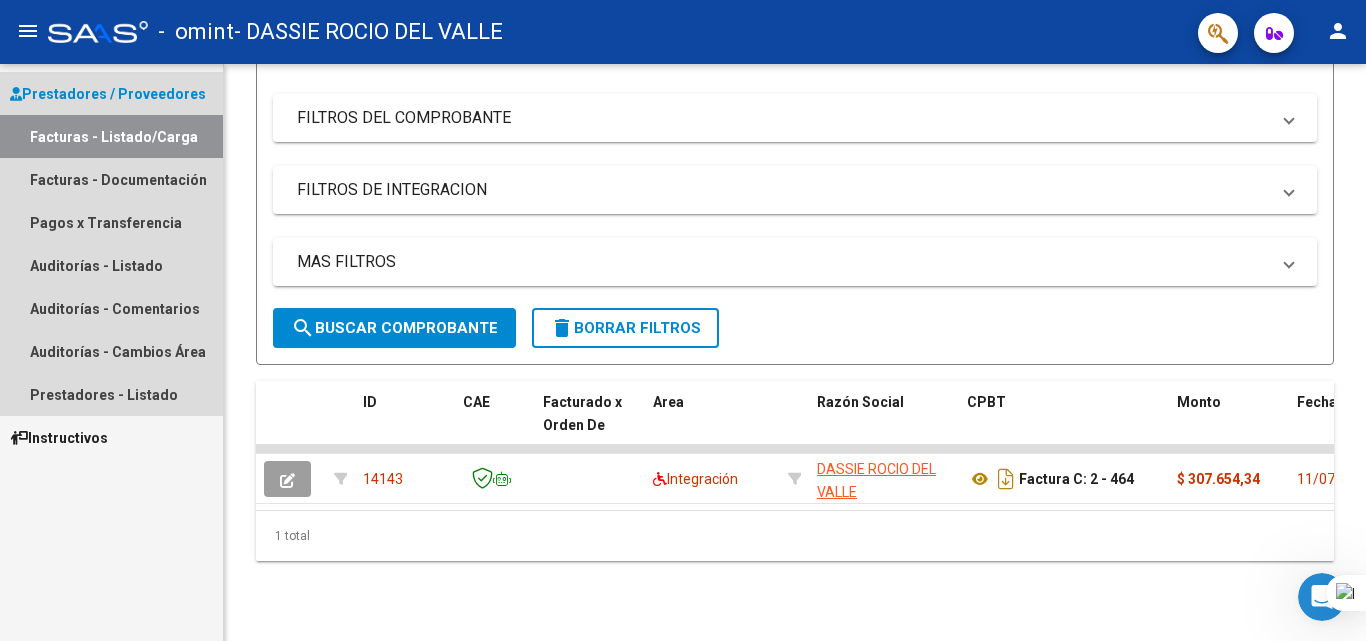 click on "Facturas - Listado/Carga" at bounding box center (111, 136) 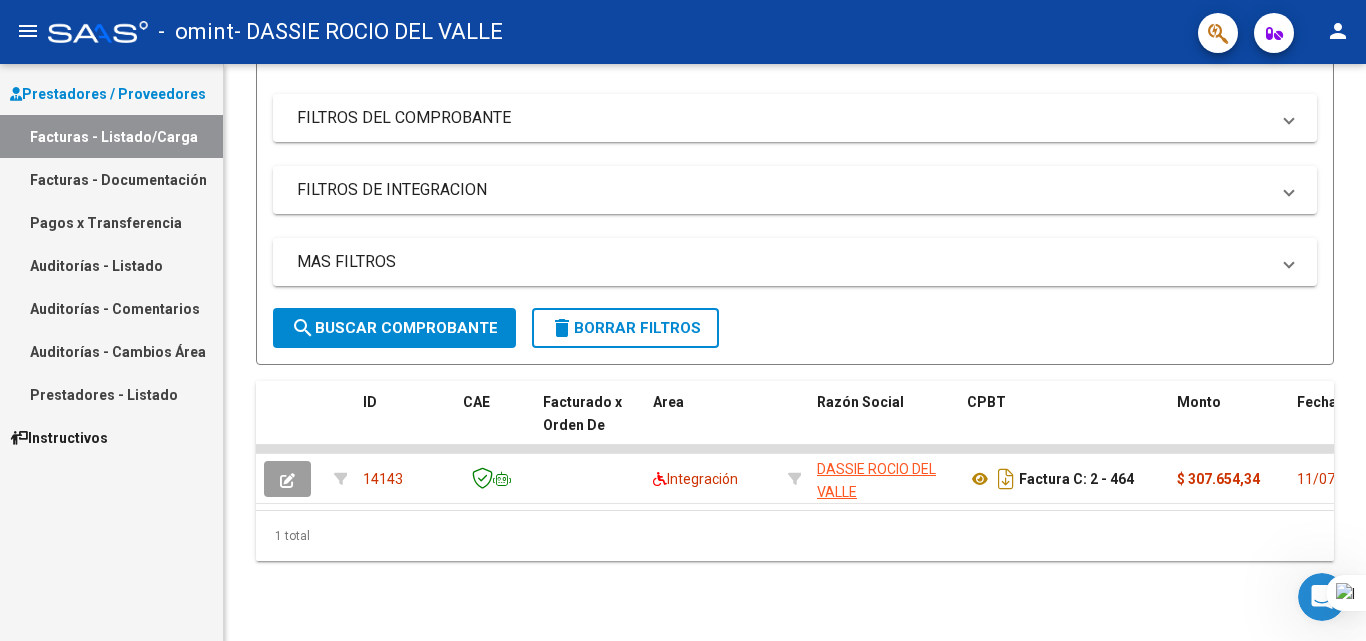 click on "Prestadores / Proveedores" at bounding box center (108, 94) 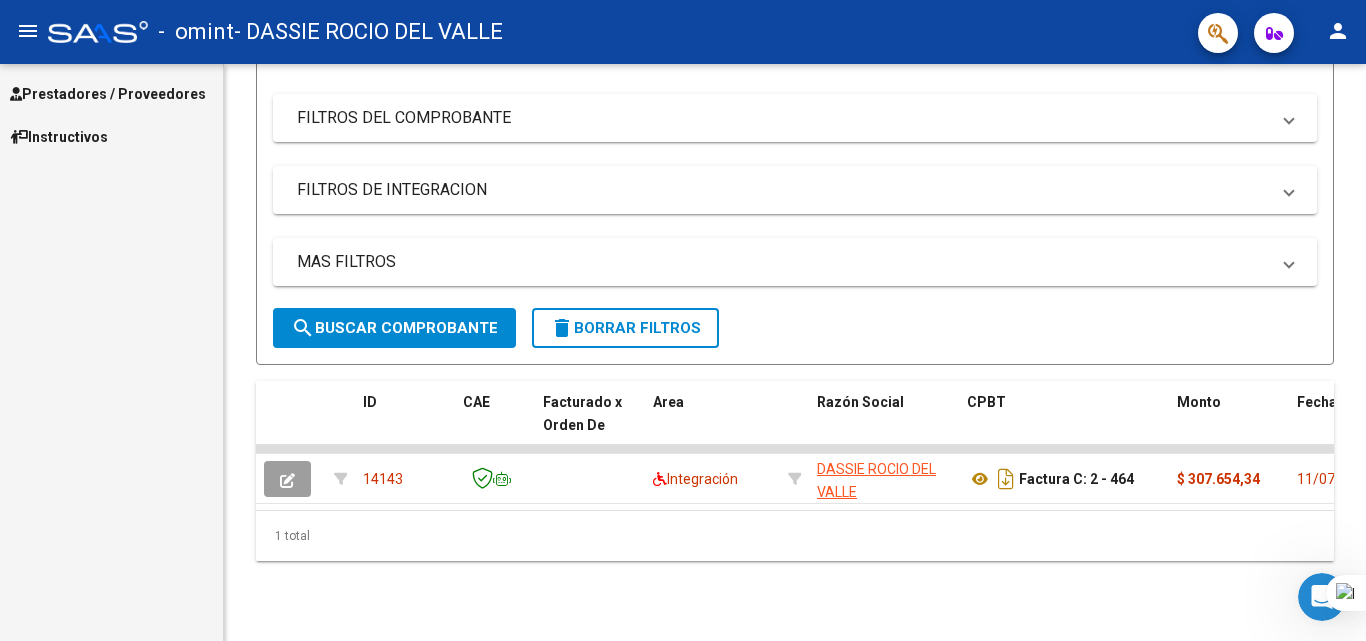 click on "Prestadores / Proveedores" at bounding box center (108, 94) 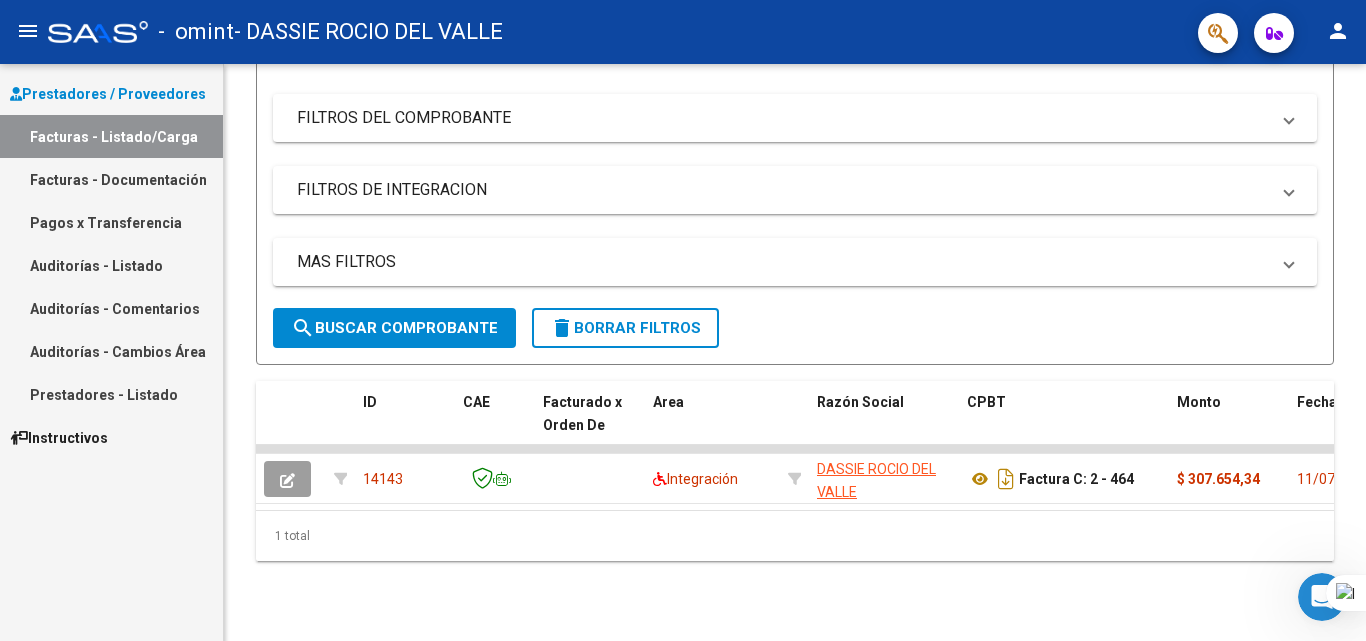 click on "Facturas - Listado/Carga" at bounding box center [111, 136] 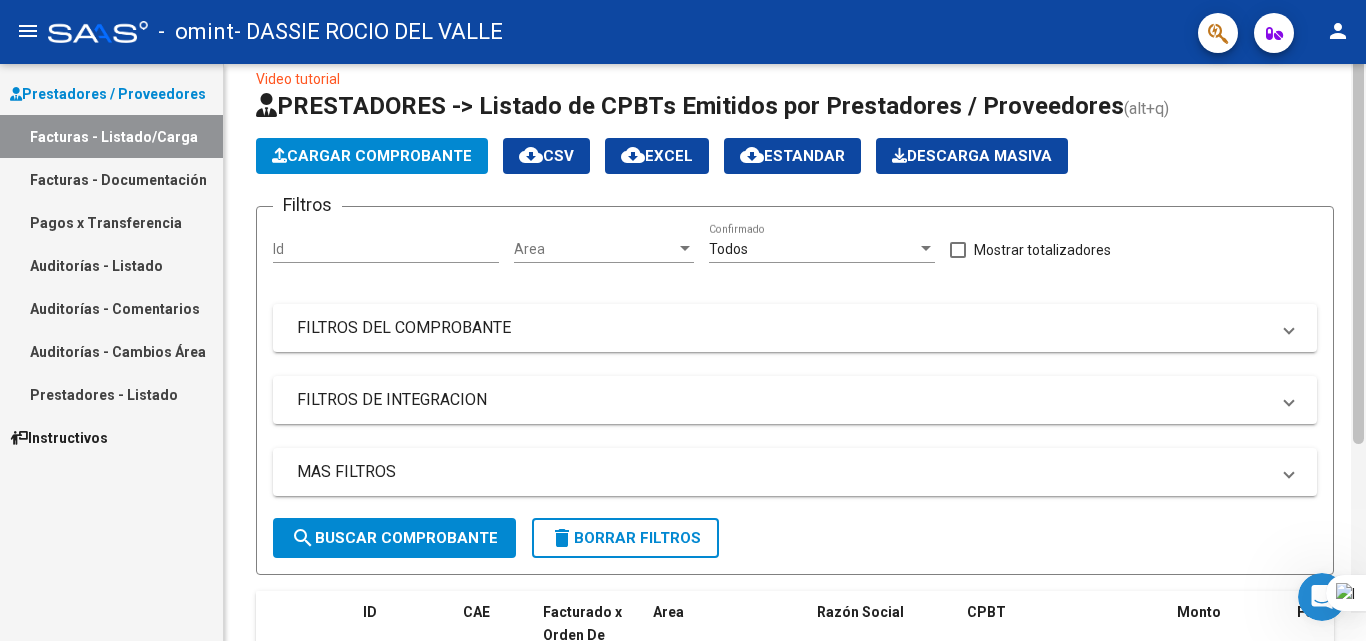scroll, scrollTop: 0, scrollLeft: 0, axis: both 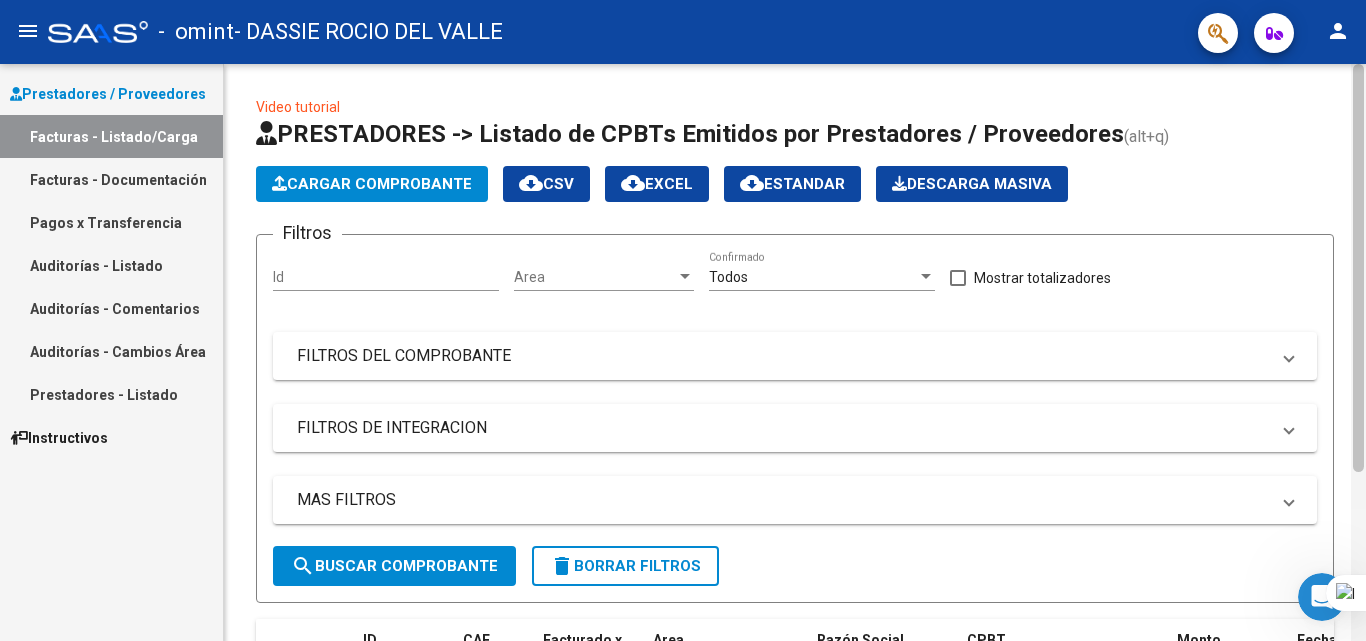 drag, startPoint x: 1361, startPoint y: 339, endPoint x: 1352, endPoint y: 126, distance: 213.19006 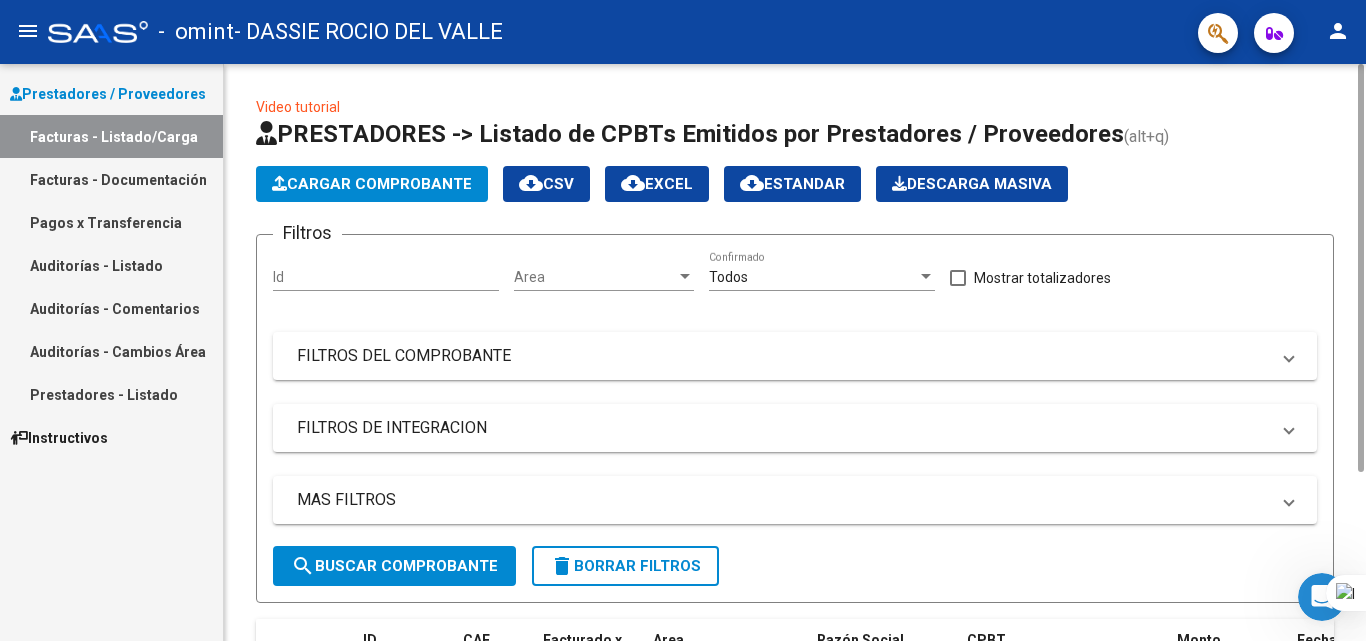 click on "Cargar Comprobante" 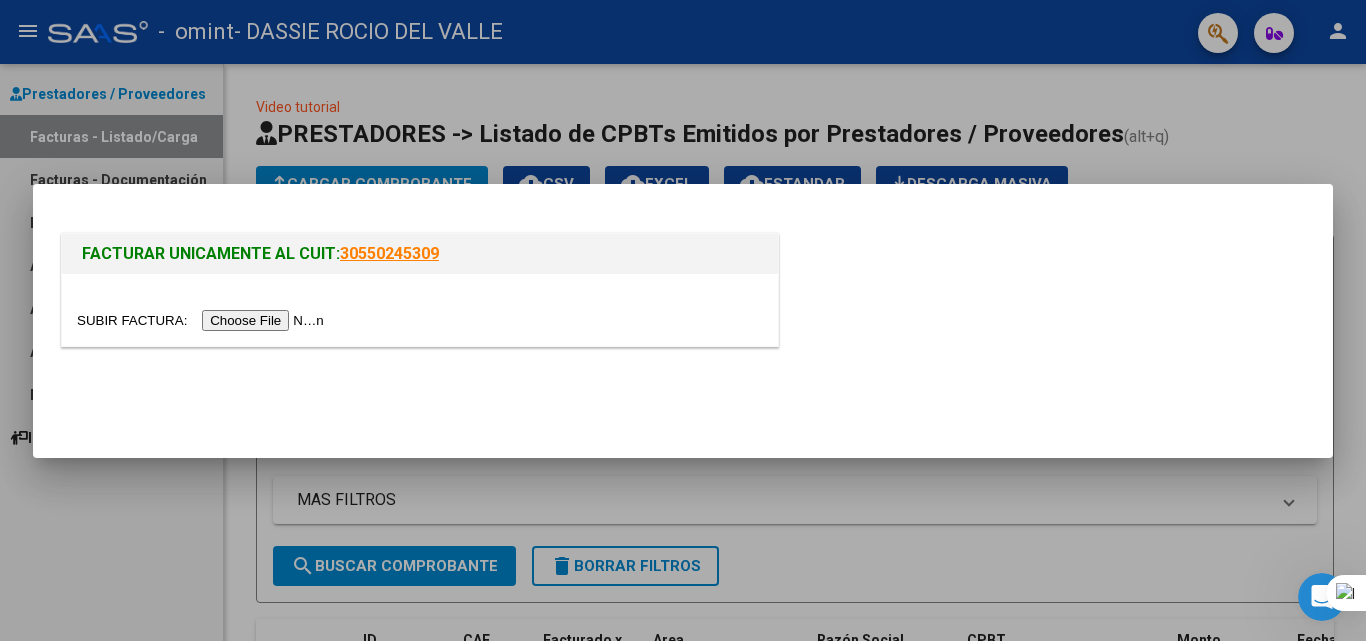 click at bounding box center [203, 320] 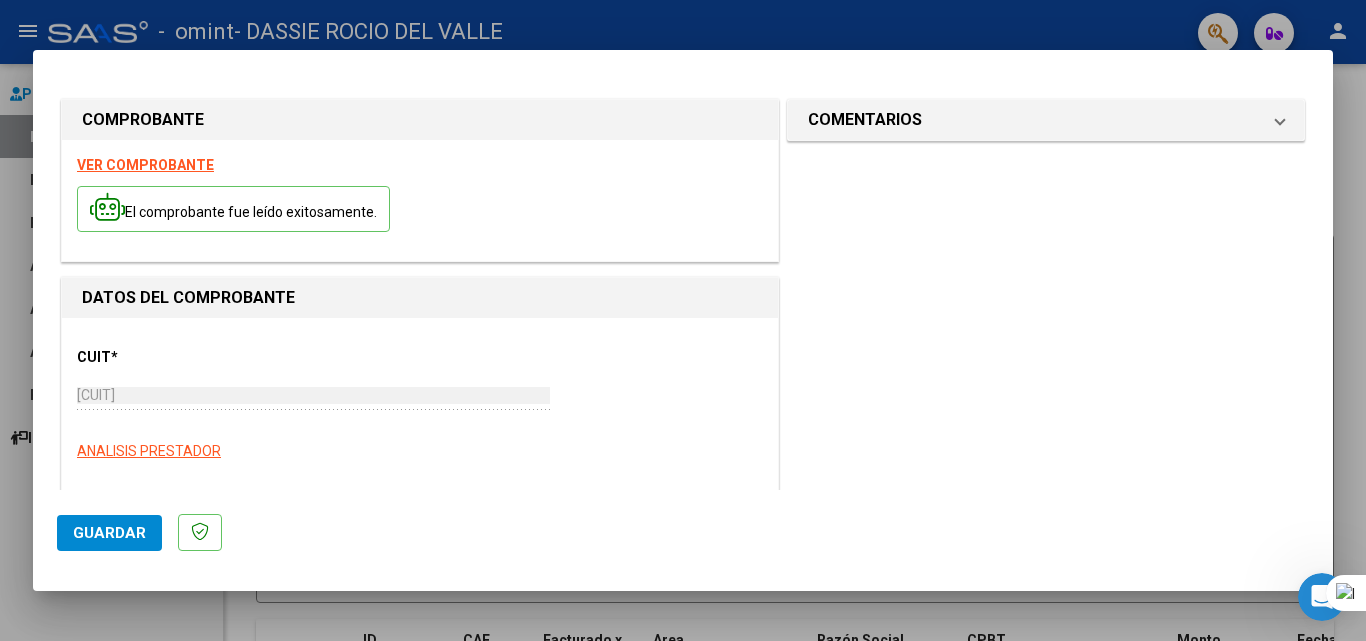 click on "Guardar" 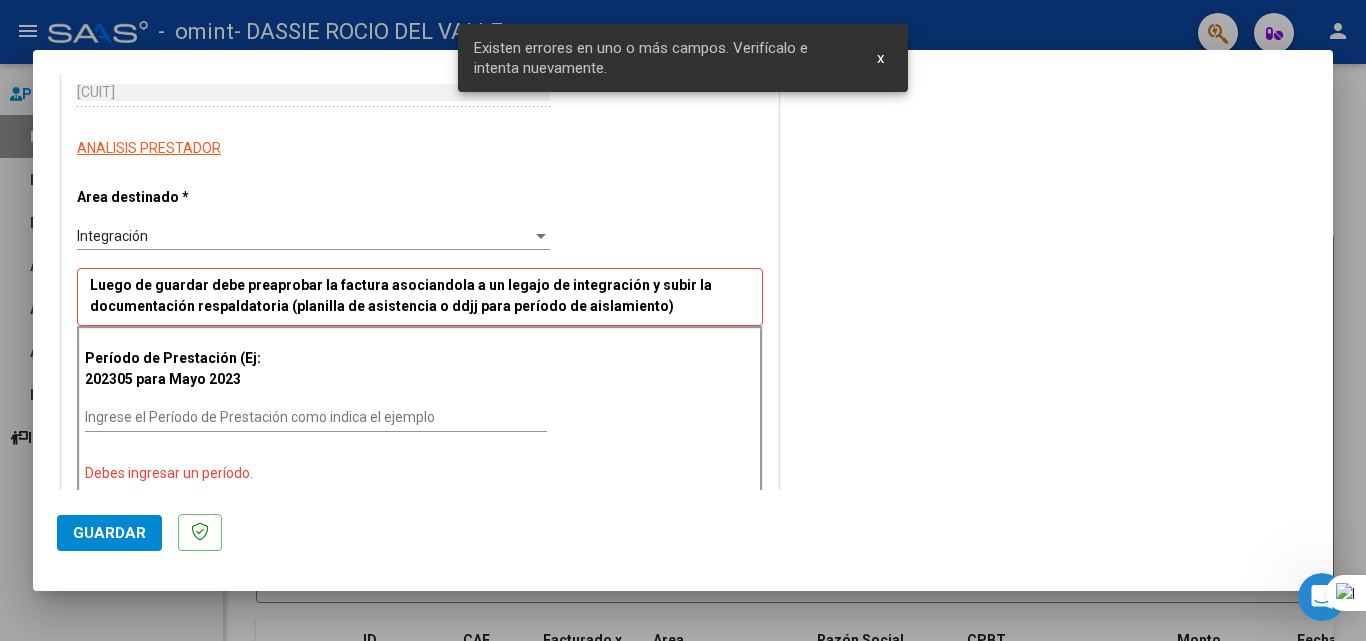 scroll, scrollTop: 419, scrollLeft: 0, axis: vertical 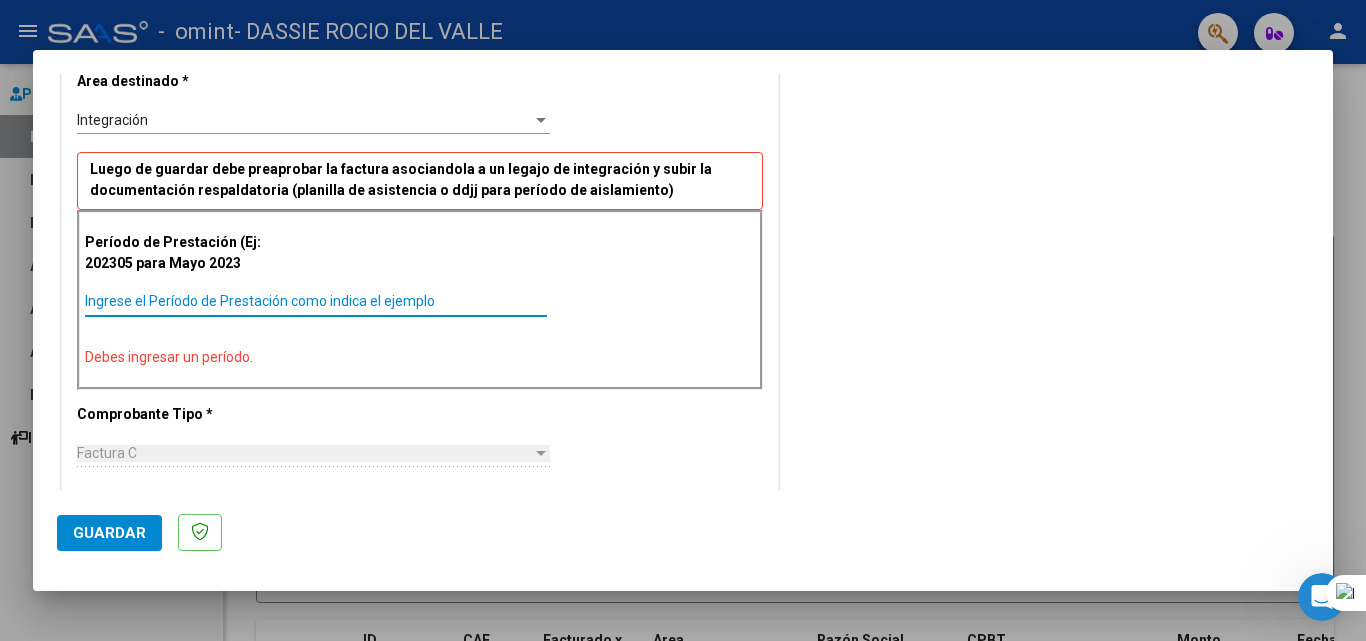 click on "Ingrese el Período de Prestación como indica el ejemplo" at bounding box center [316, 301] 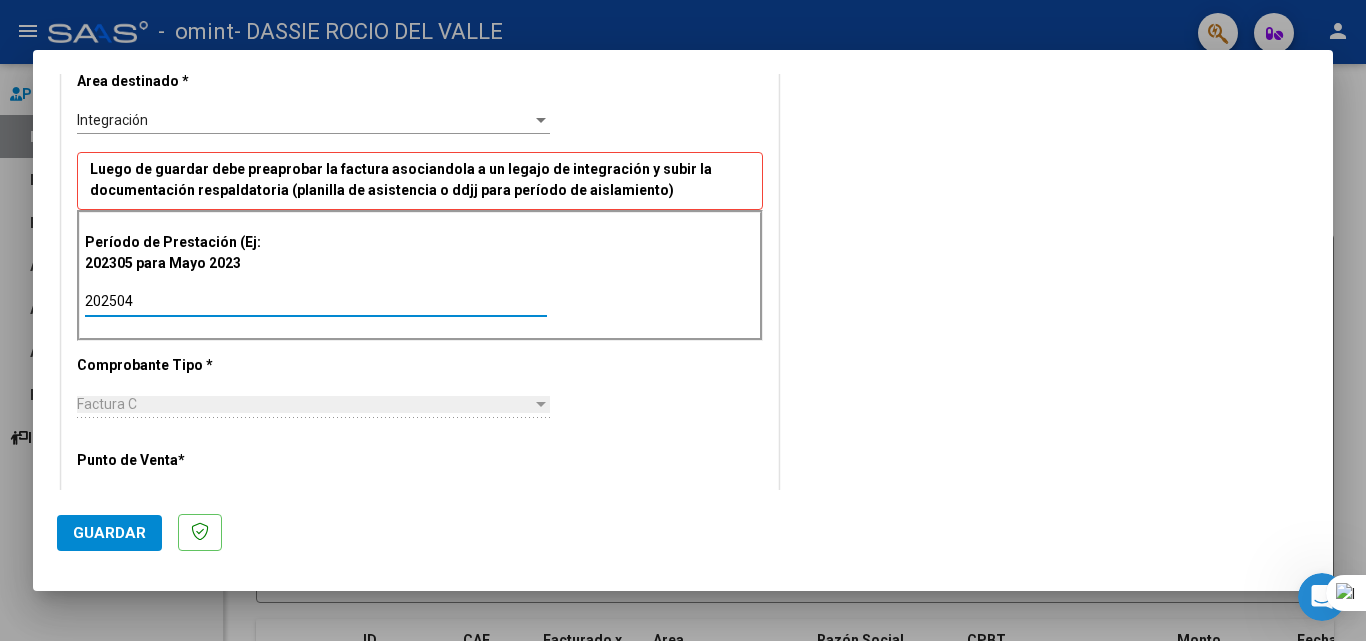 type on "202504" 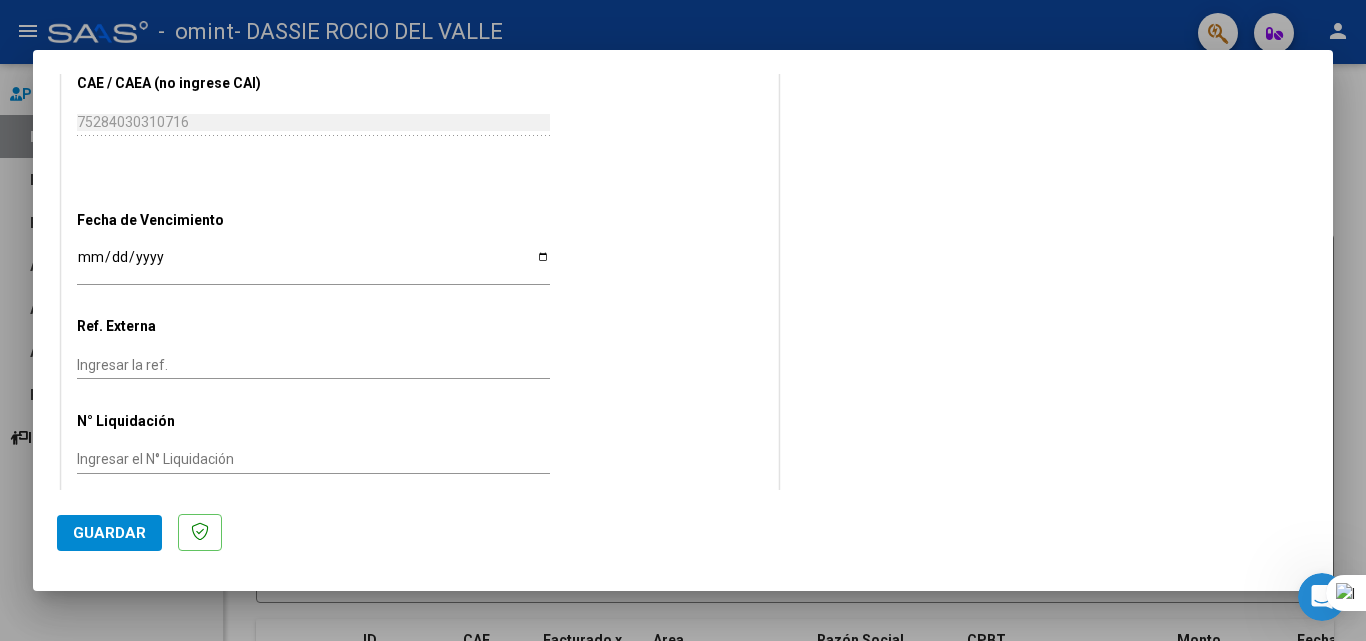 scroll, scrollTop: 1205, scrollLeft: 0, axis: vertical 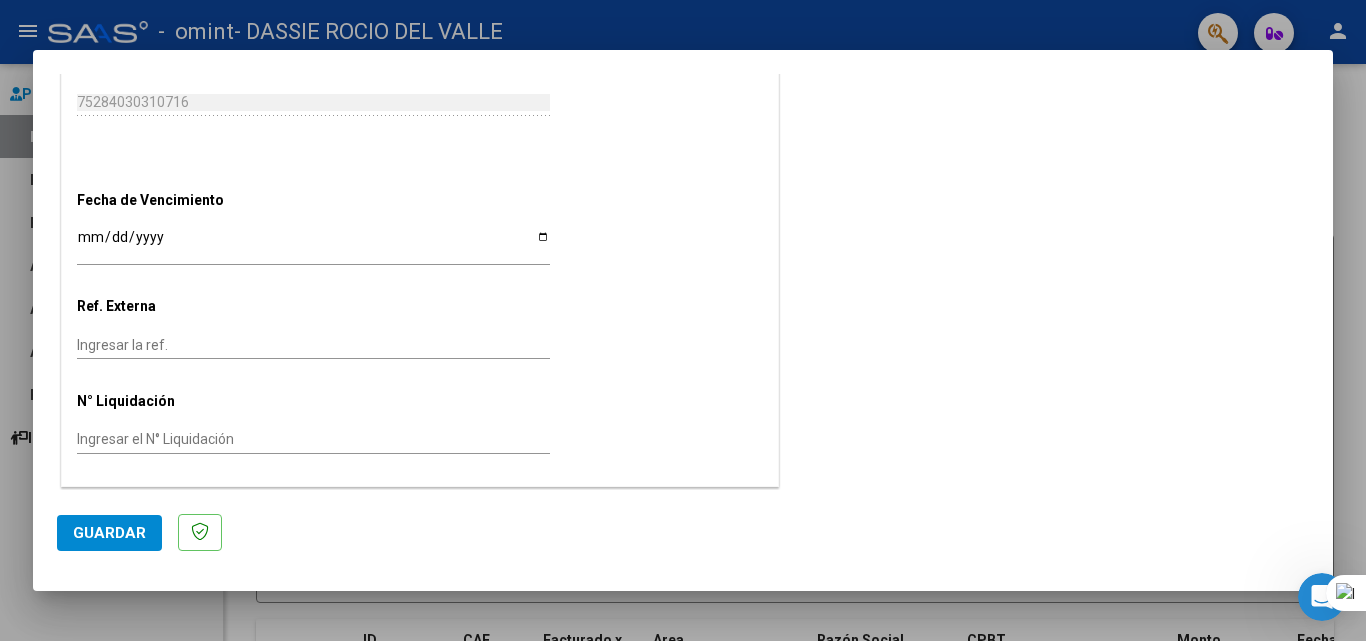 click on "Guardar" 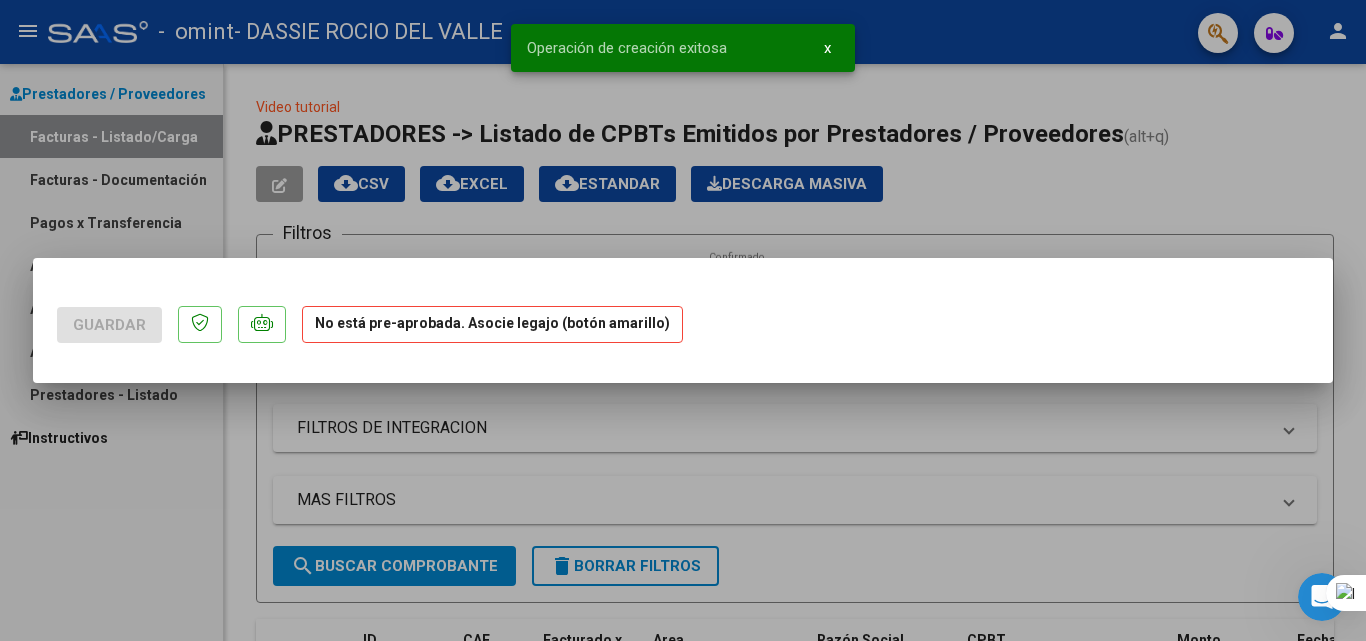 scroll, scrollTop: 0, scrollLeft: 0, axis: both 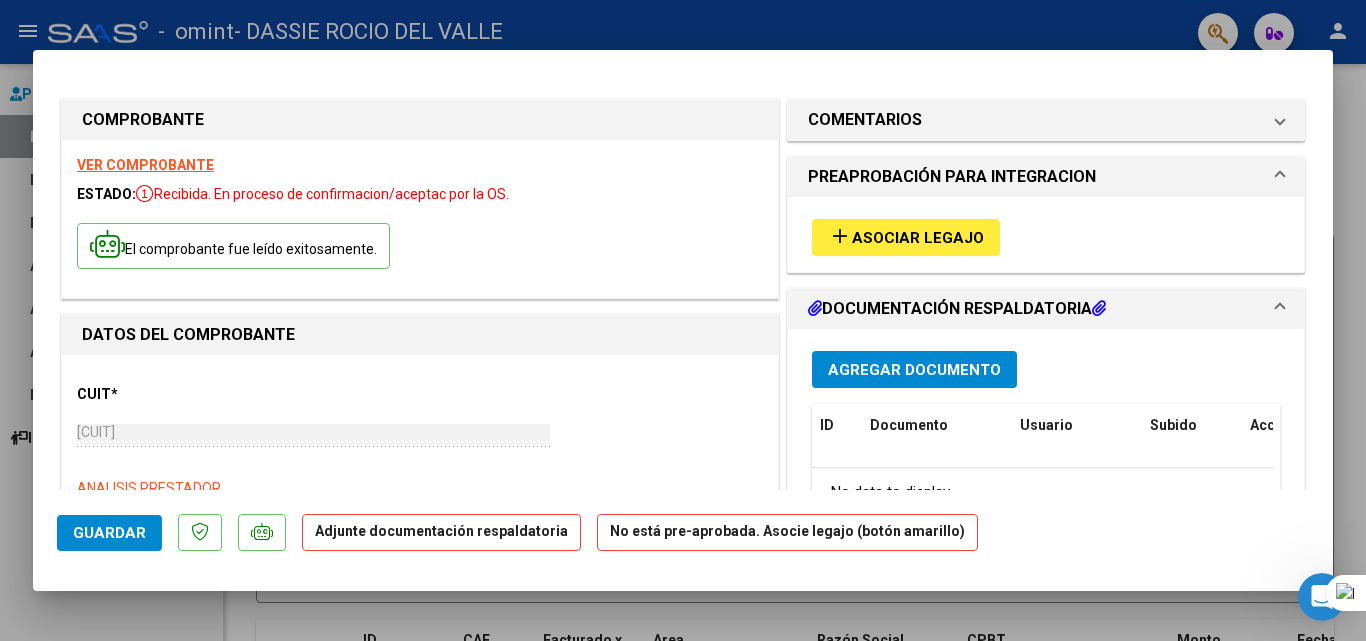 click on "Asociar Legajo" at bounding box center [918, 238] 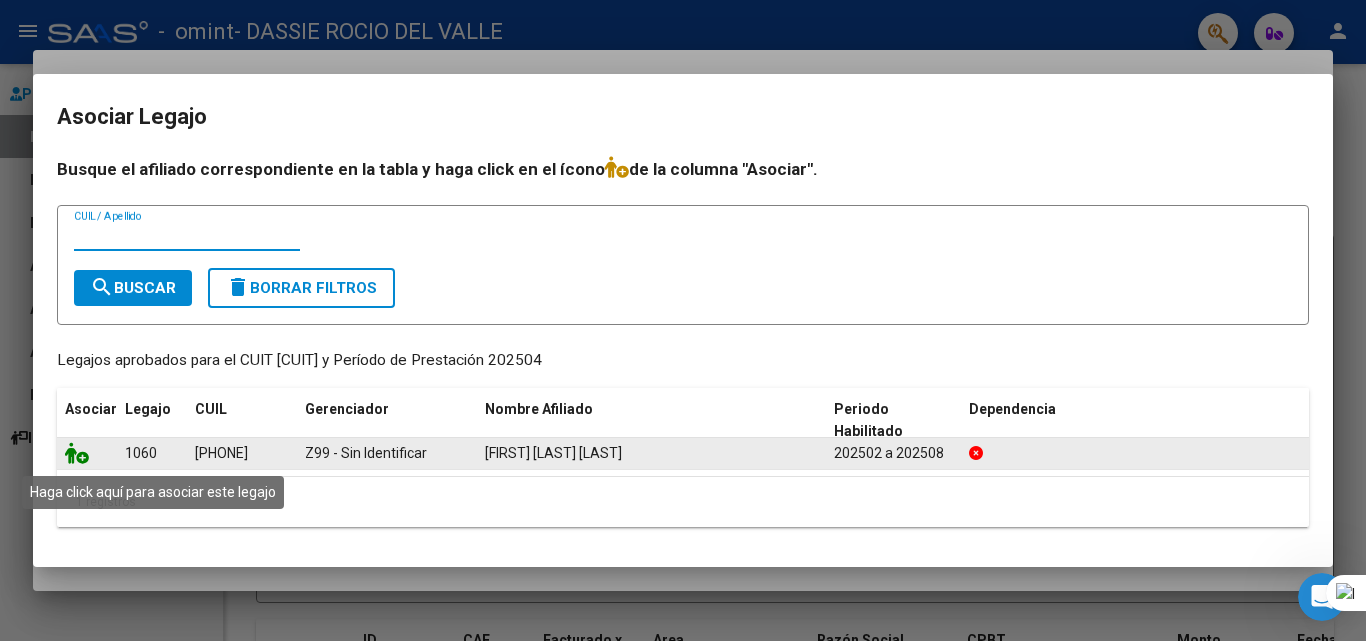 click 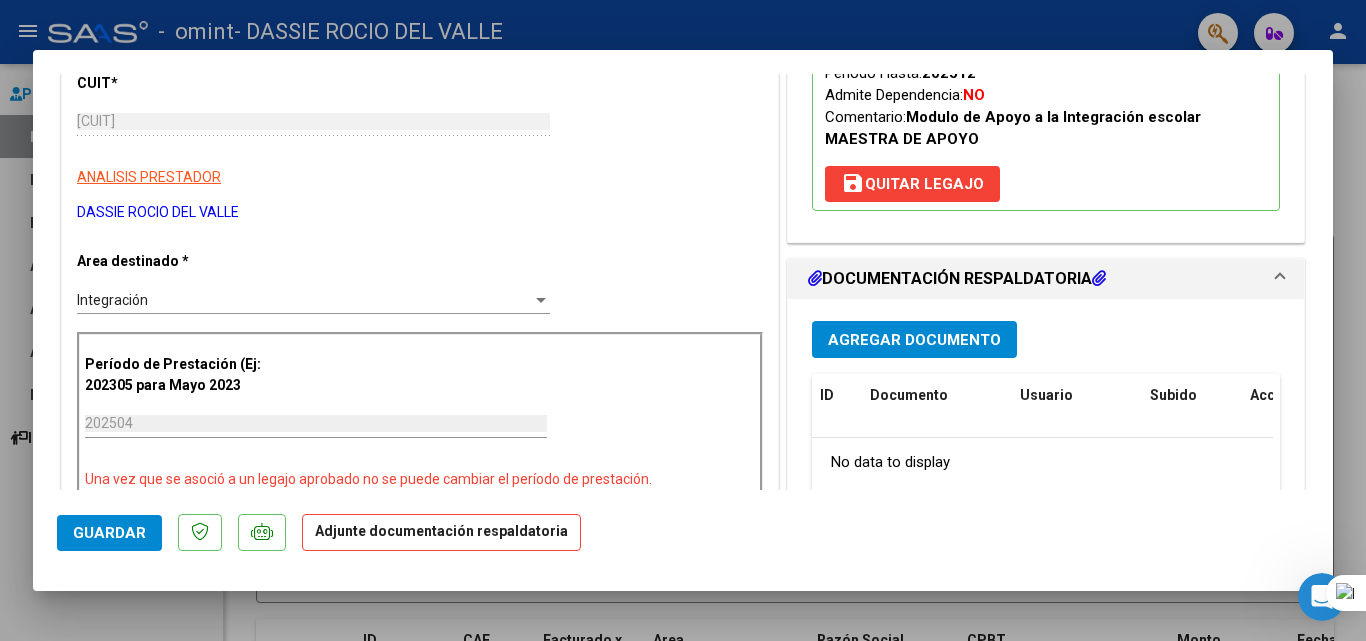 scroll, scrollTop: 319, scrollLeft: 0, axis: vertical 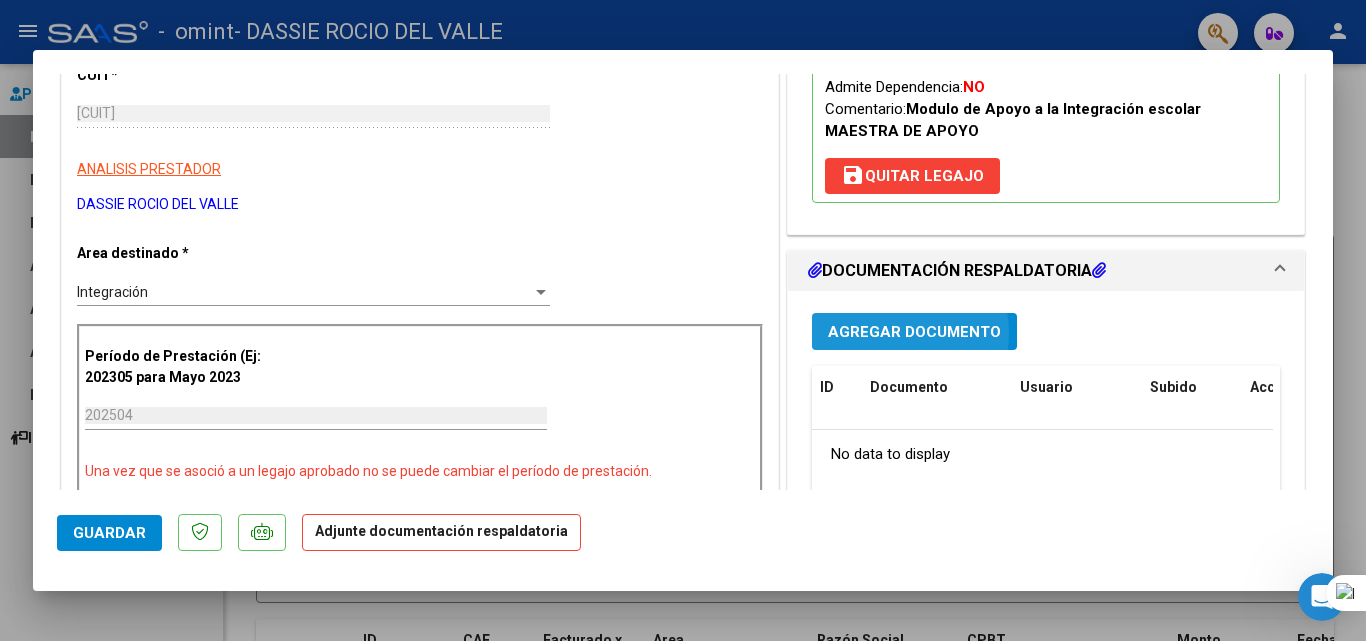 click on "Agregar Documento" at bounding box center [914, 332] 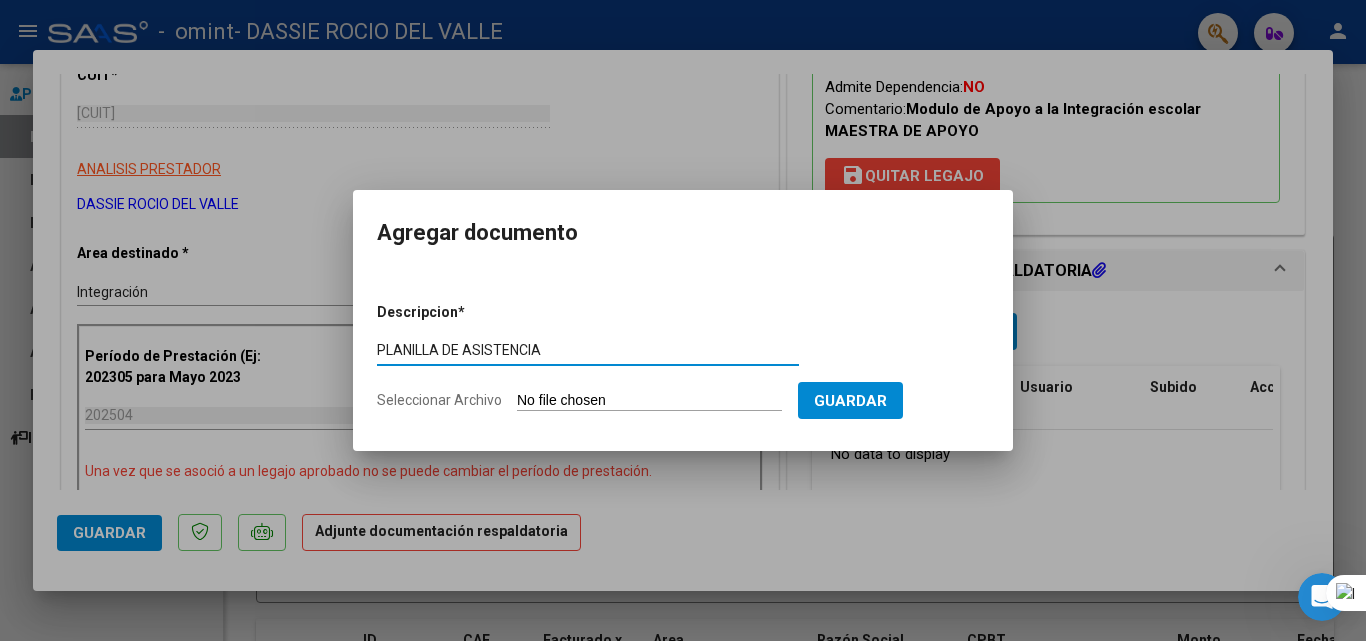 type on "PLANILLA DE ASISTENCIA" 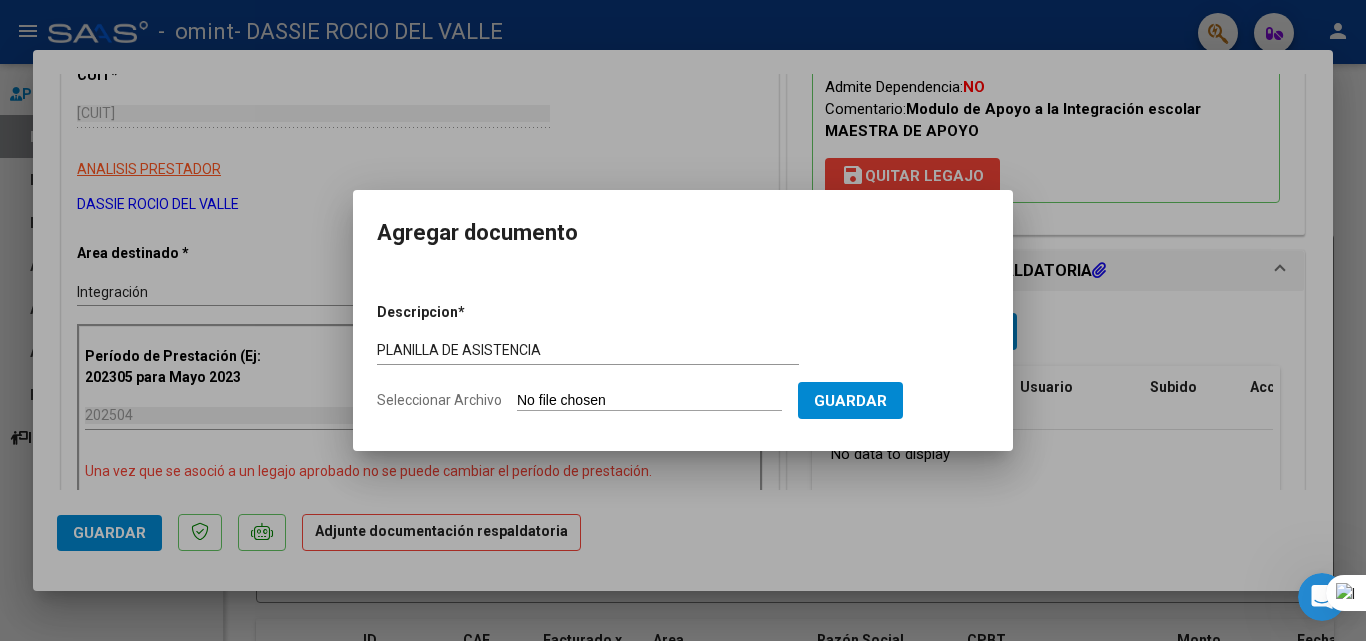 click on "Descripcion  *   PLANILLA DE ASISTENCIA Escriba aquí una descripcion  Seleccionar Archivo Guardar" at bounding box center [683, 357] 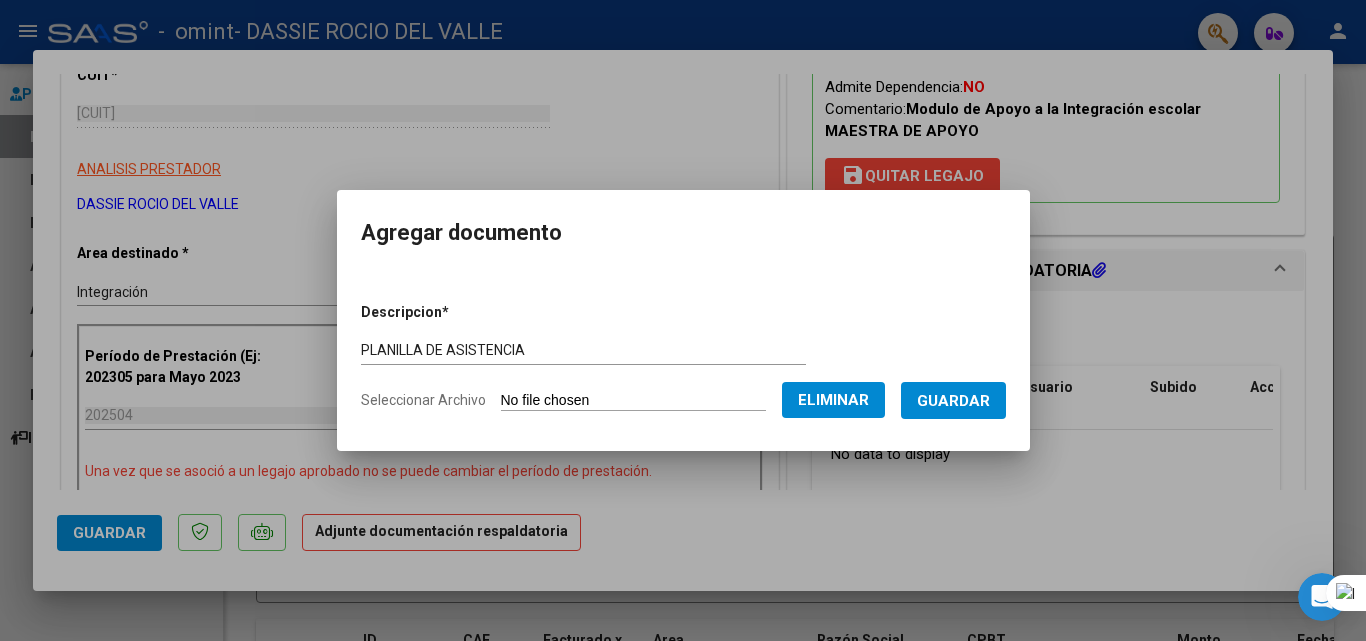 click on "Guardar" at bounding box center (953, 401) 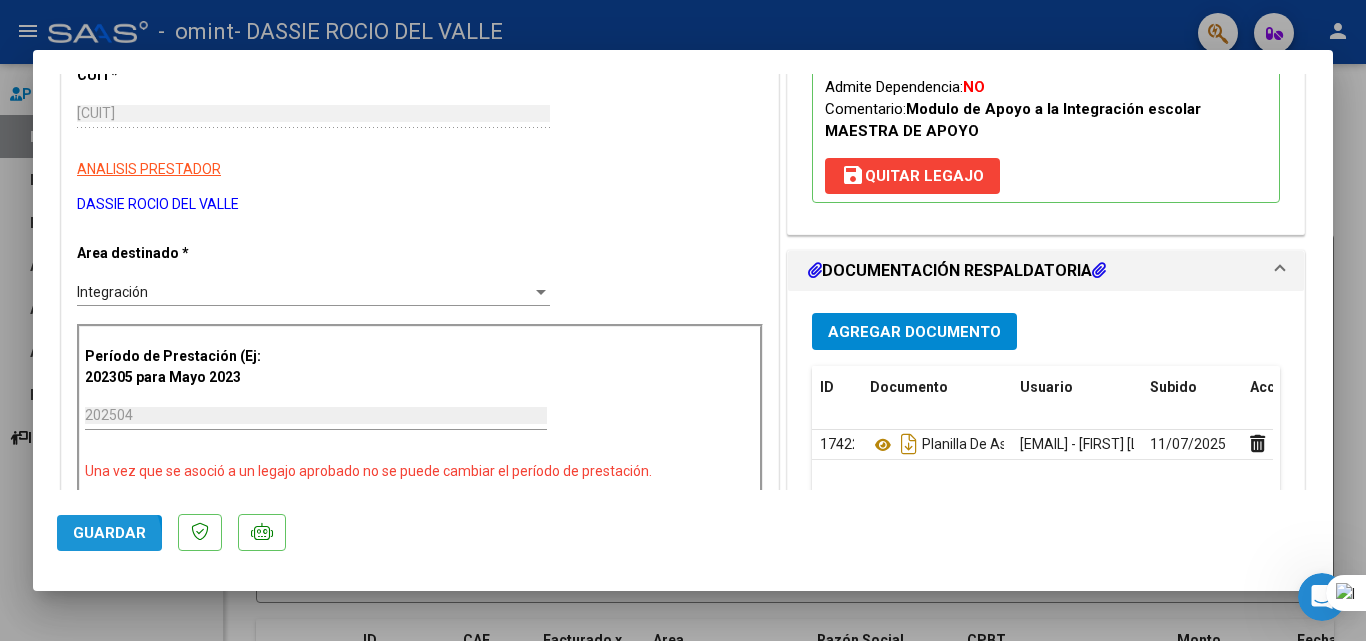 click on "Guardar" 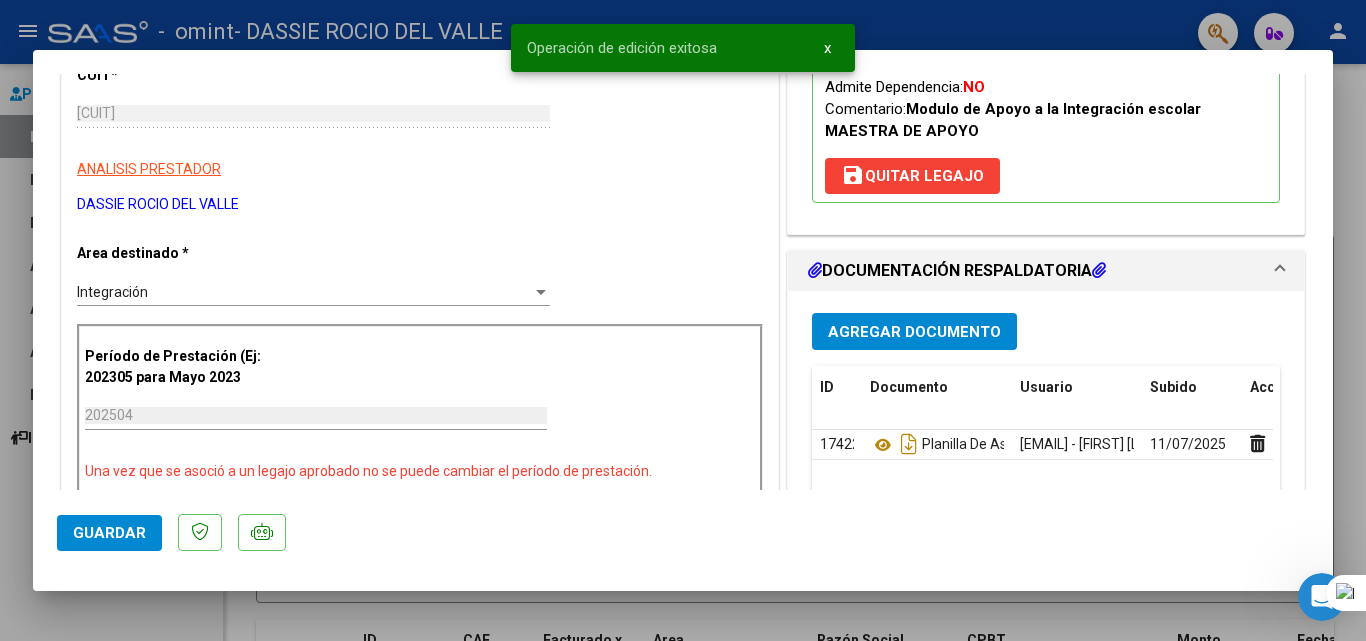 click at bounding box center [683, 320] 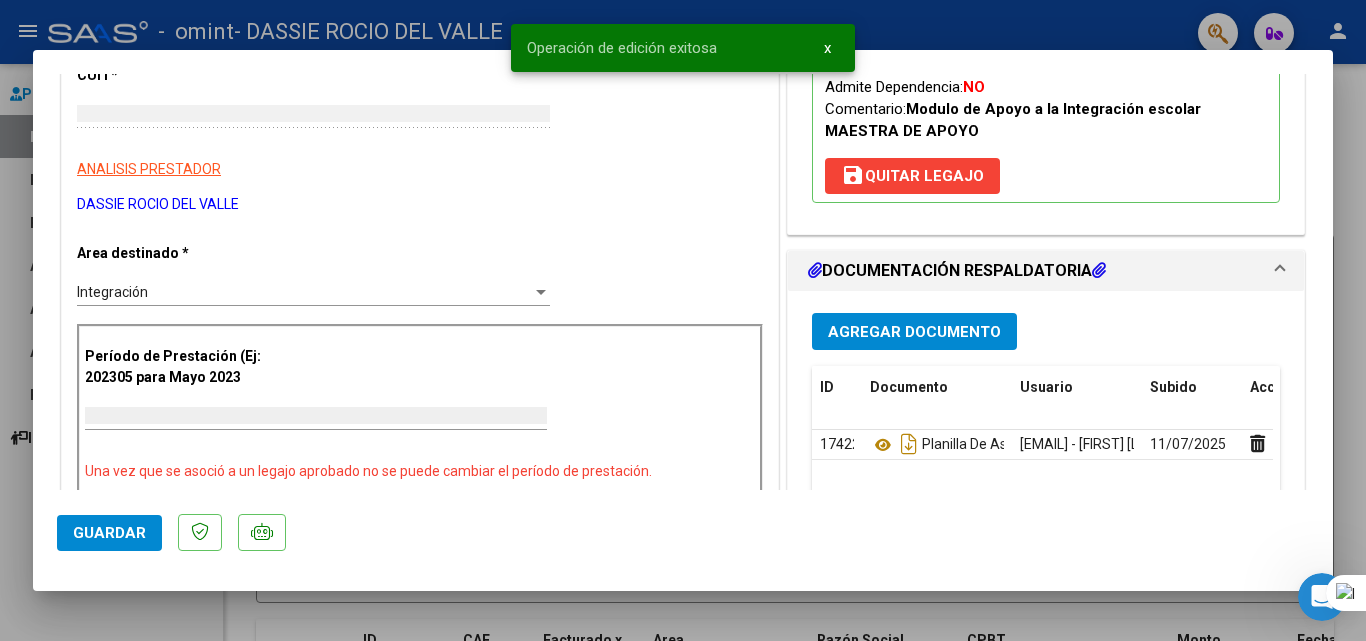 type 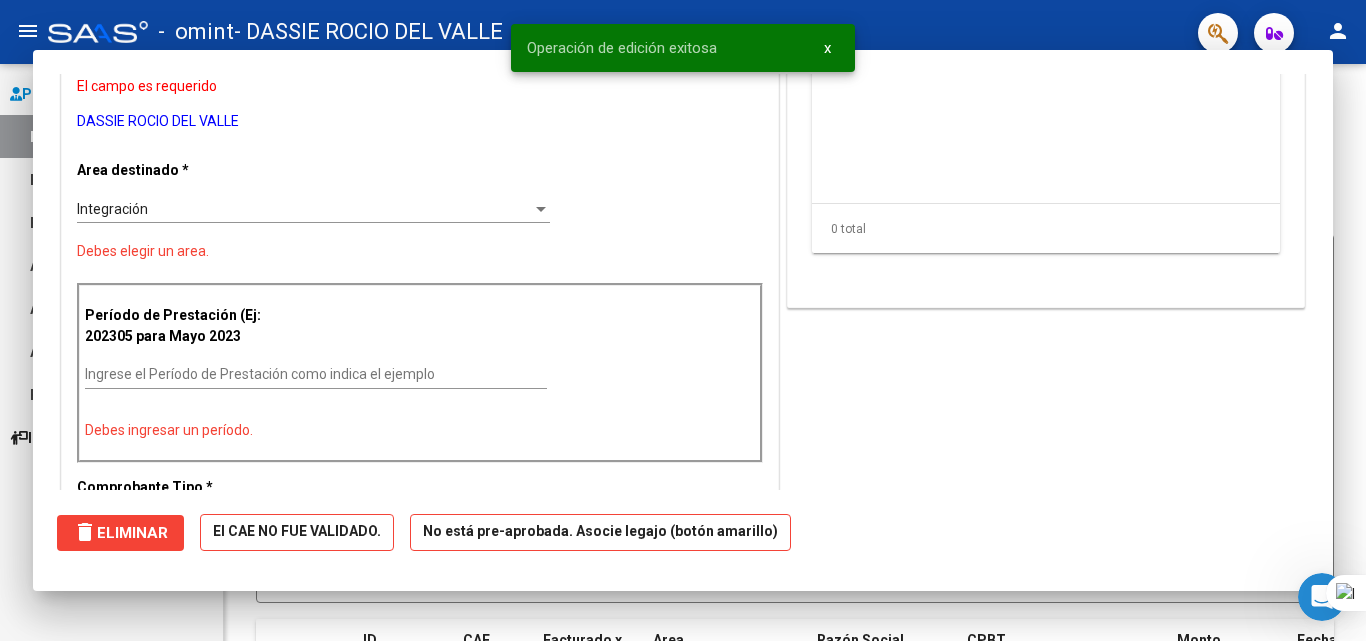 scroll, scrollTop: 0, scrollLeft: 0, axis: both 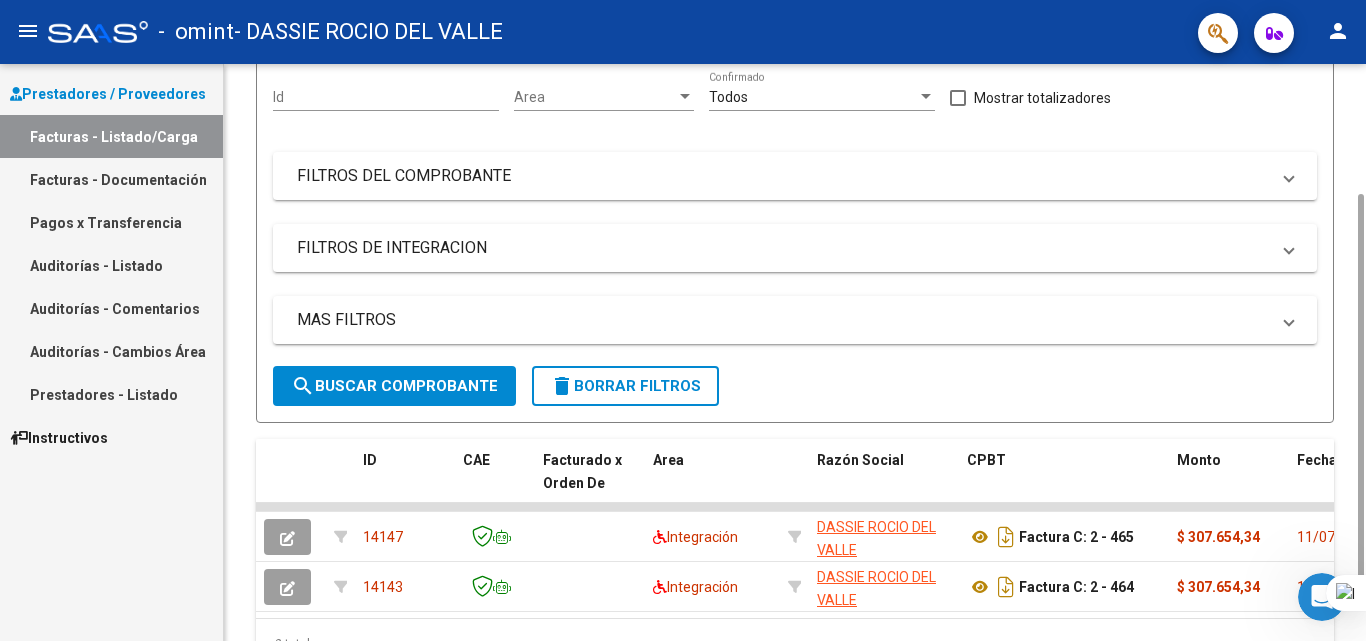 drag, startPoint x: 1361, startPoint y: 94, endPoint x: 1365, endPoint y: 222, distance: 128.06248 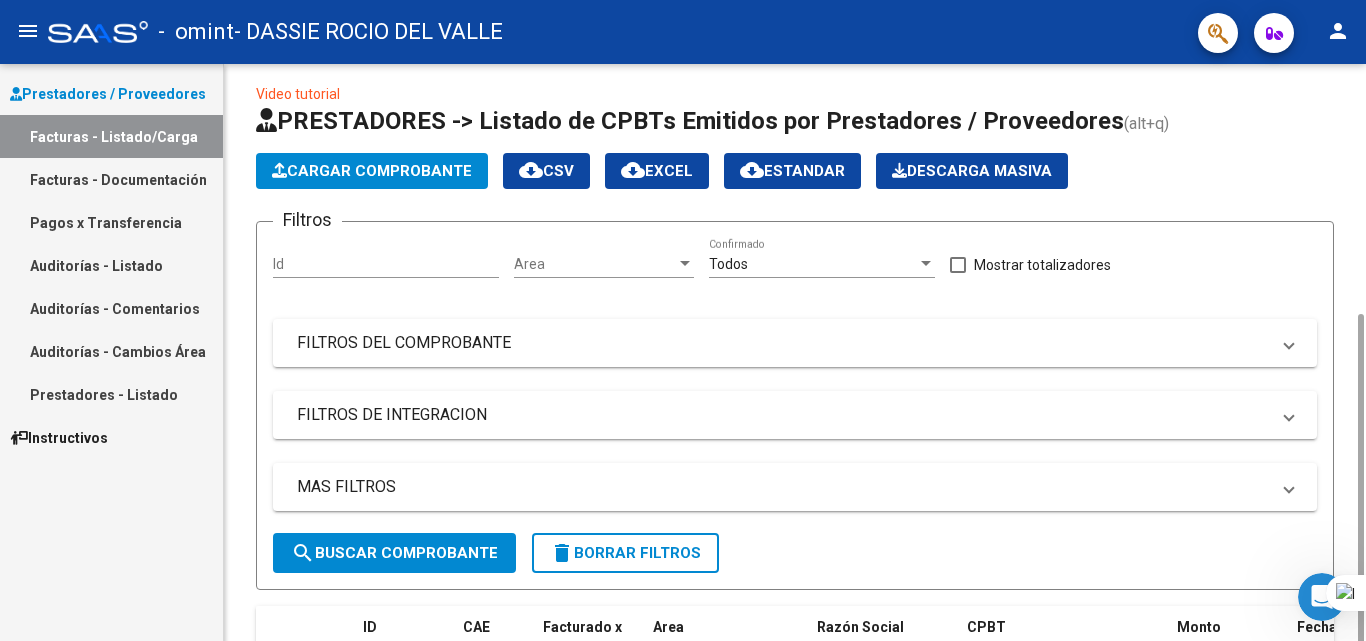 scroll, scrollTop: 0, scrollLeft: 0, axis: both 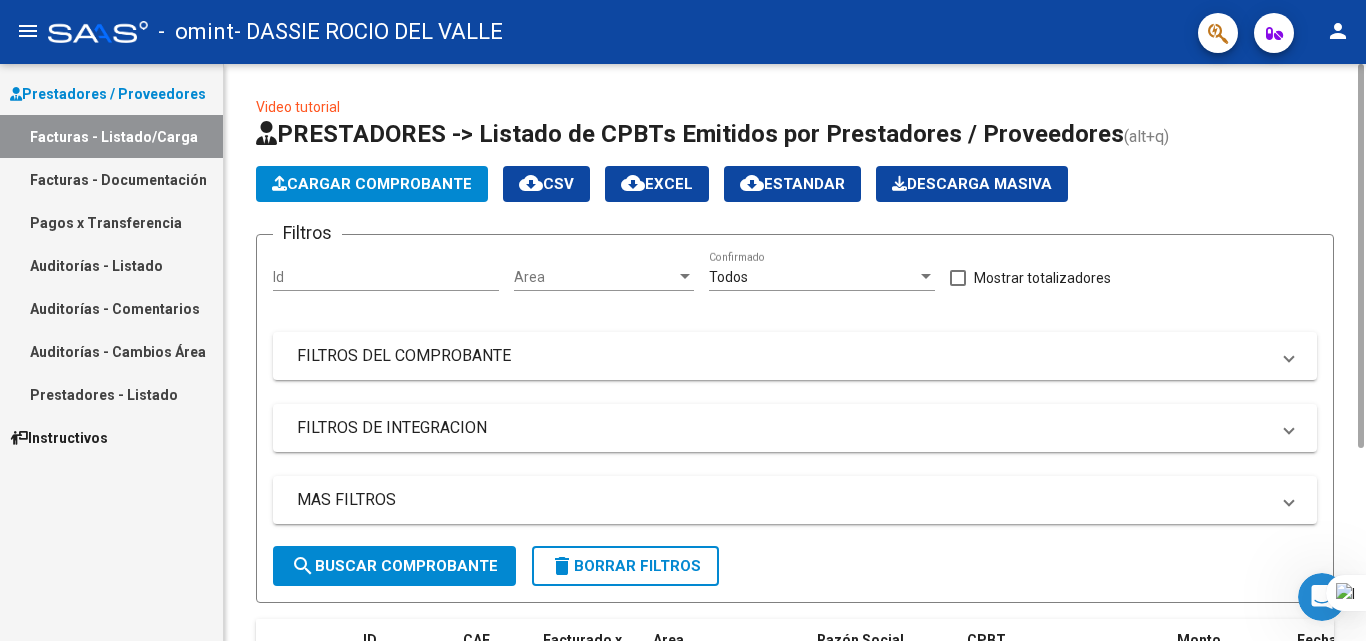 drag, startPoint x: 1360, startPoint y: 528, endPoint x: 1365, endPoint y: 306, distance: 222.0563 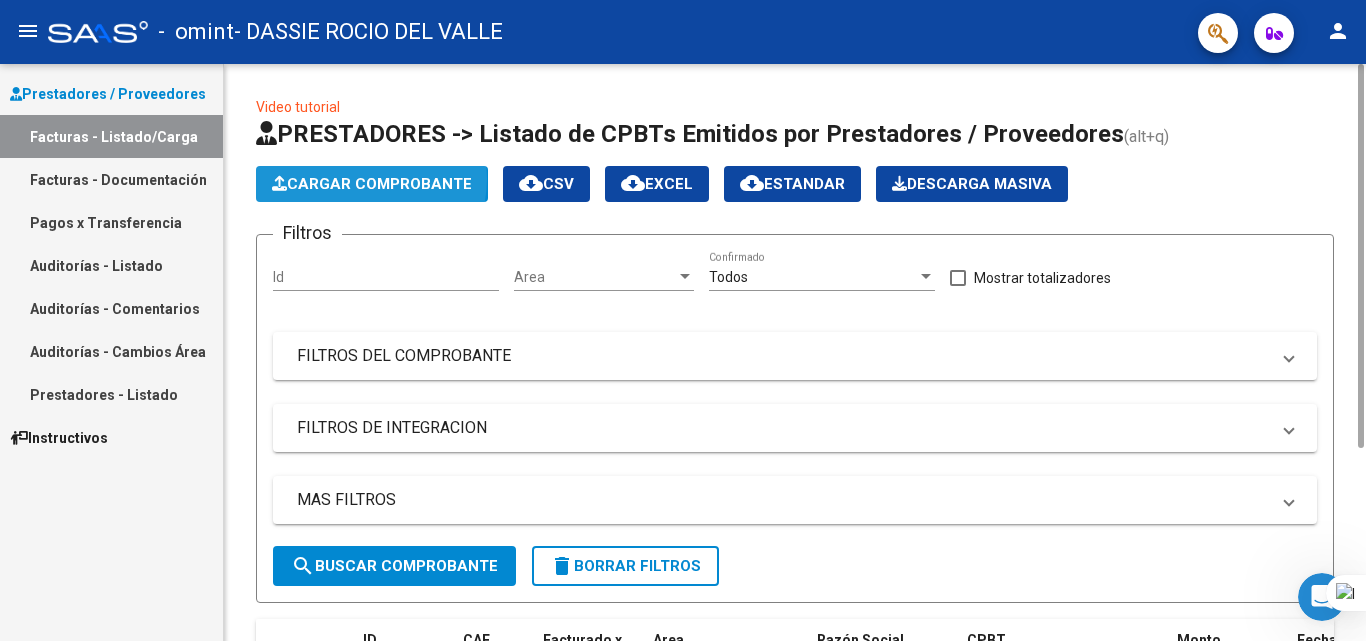 click on "Cargar Comprobante" 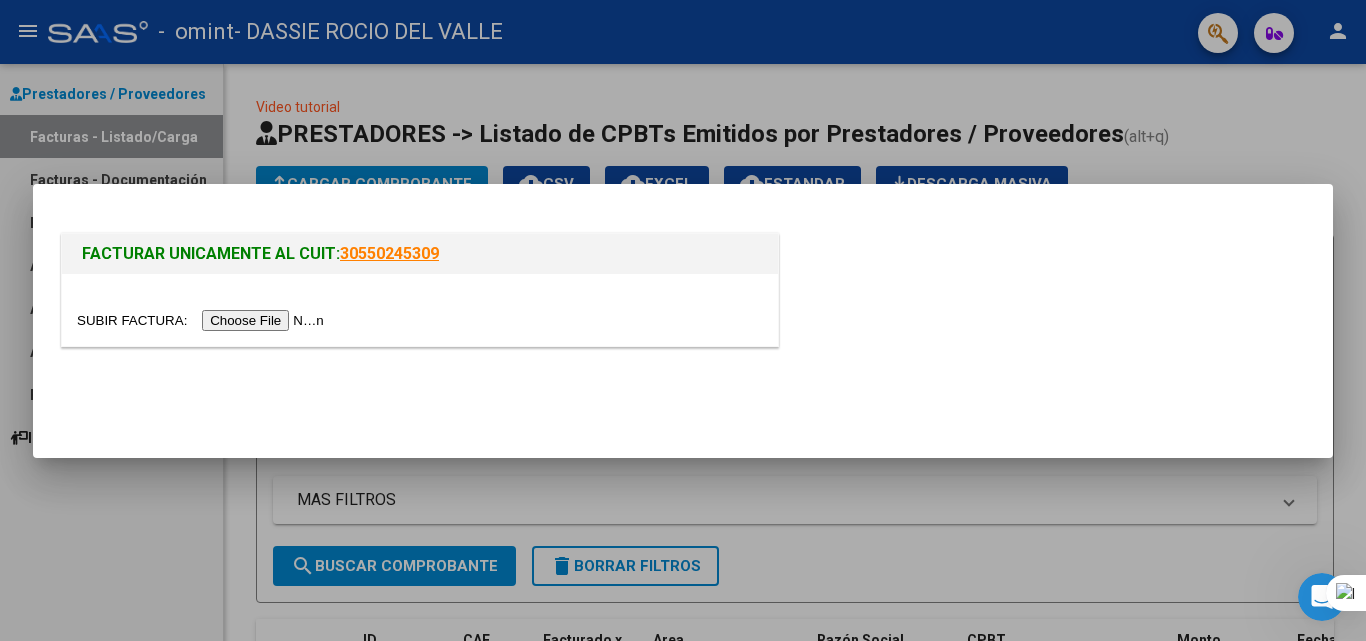 click at bounding box center (203, 320) 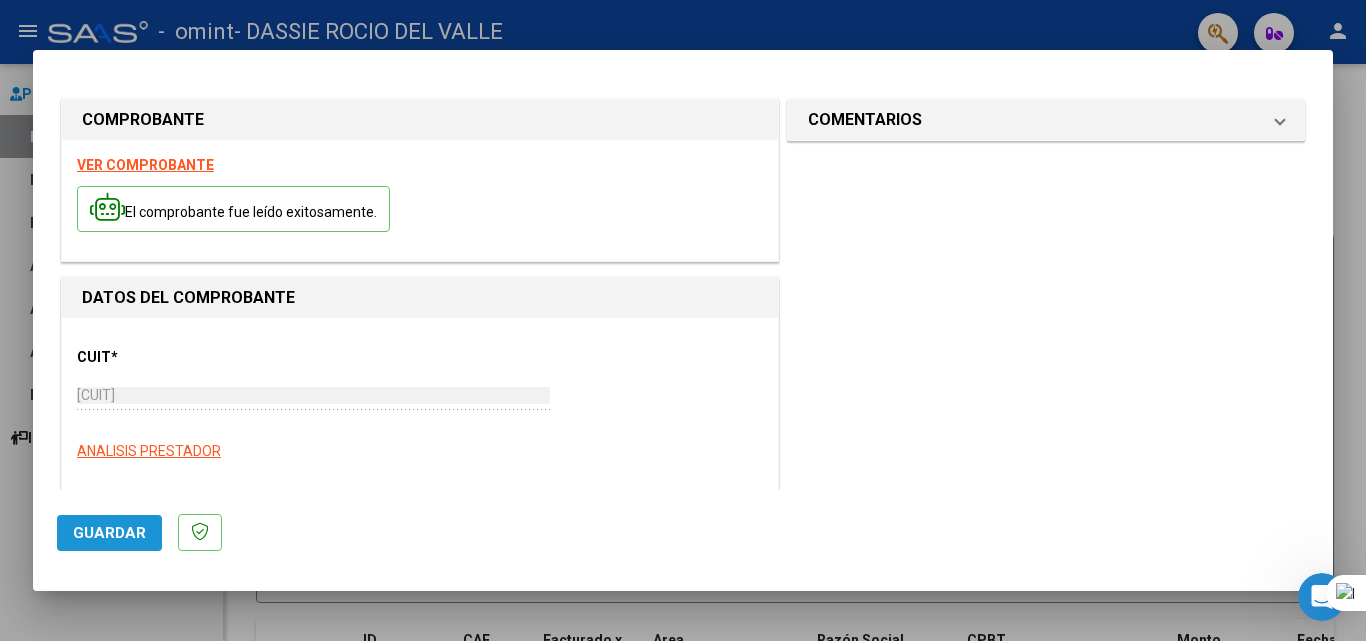 click on "Guardar" 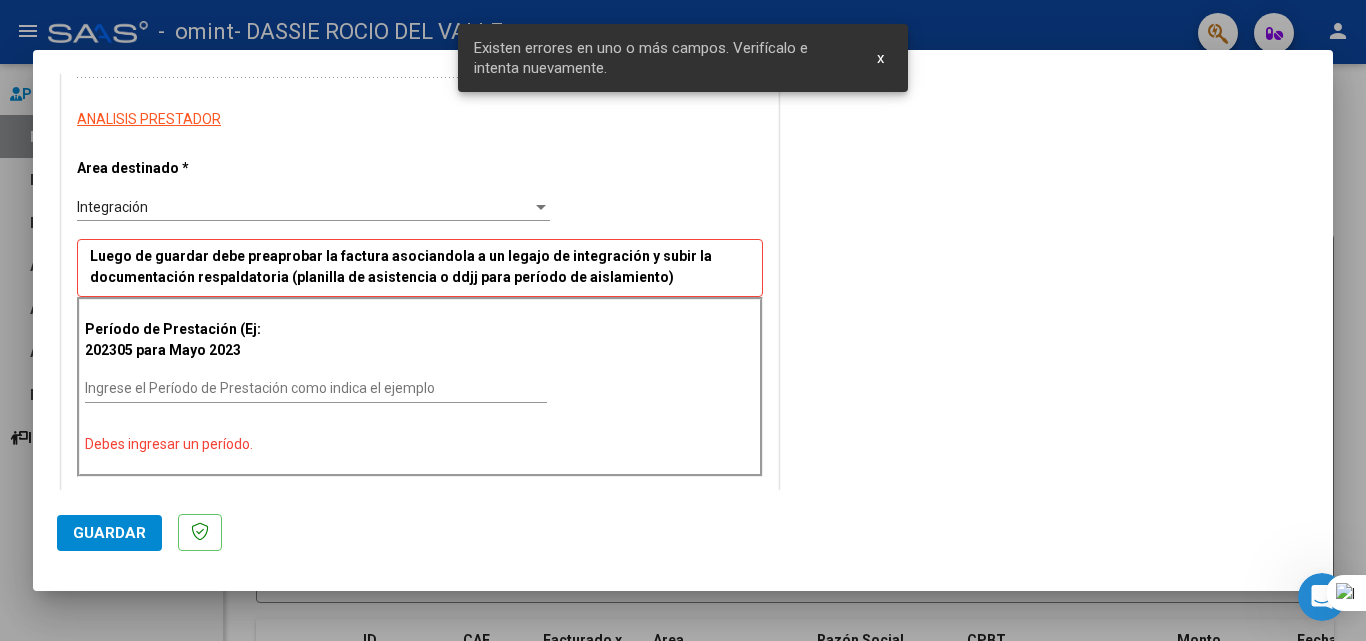 scroll, scrollTop: 419, scrollLeft: 0, axis: vertical 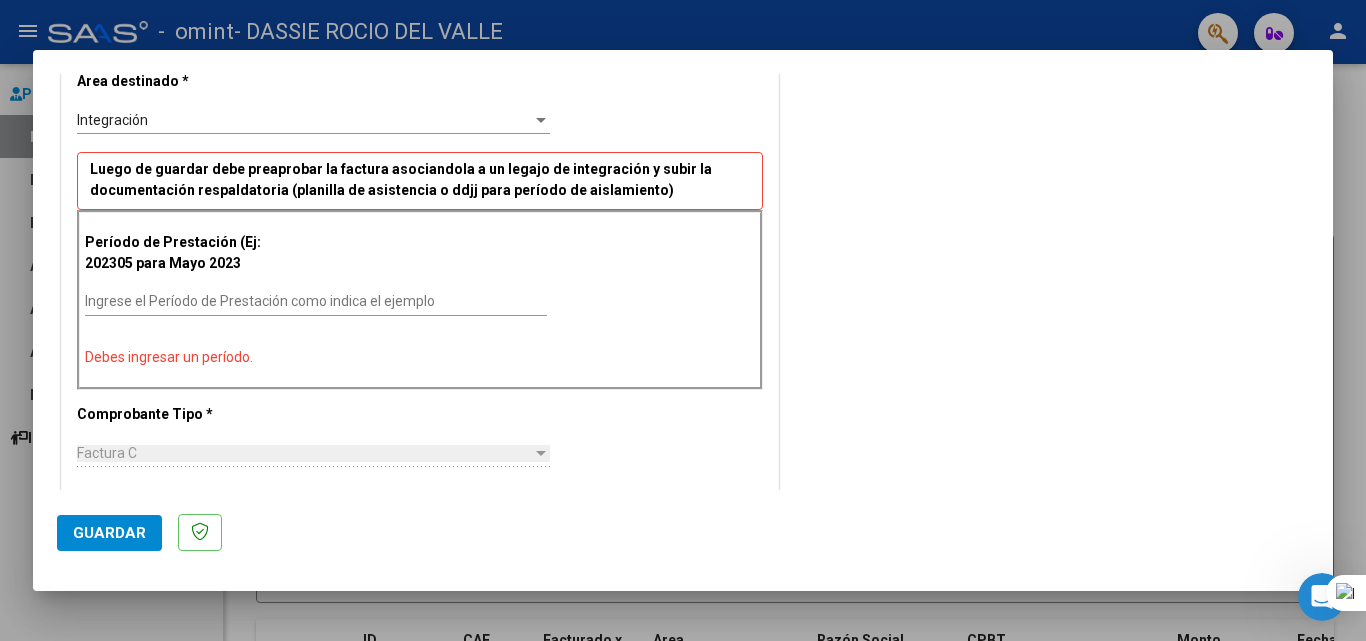 click on "Ingrese el Período de Prestación como indica el ejemplo" at bounding box center [316, 301] 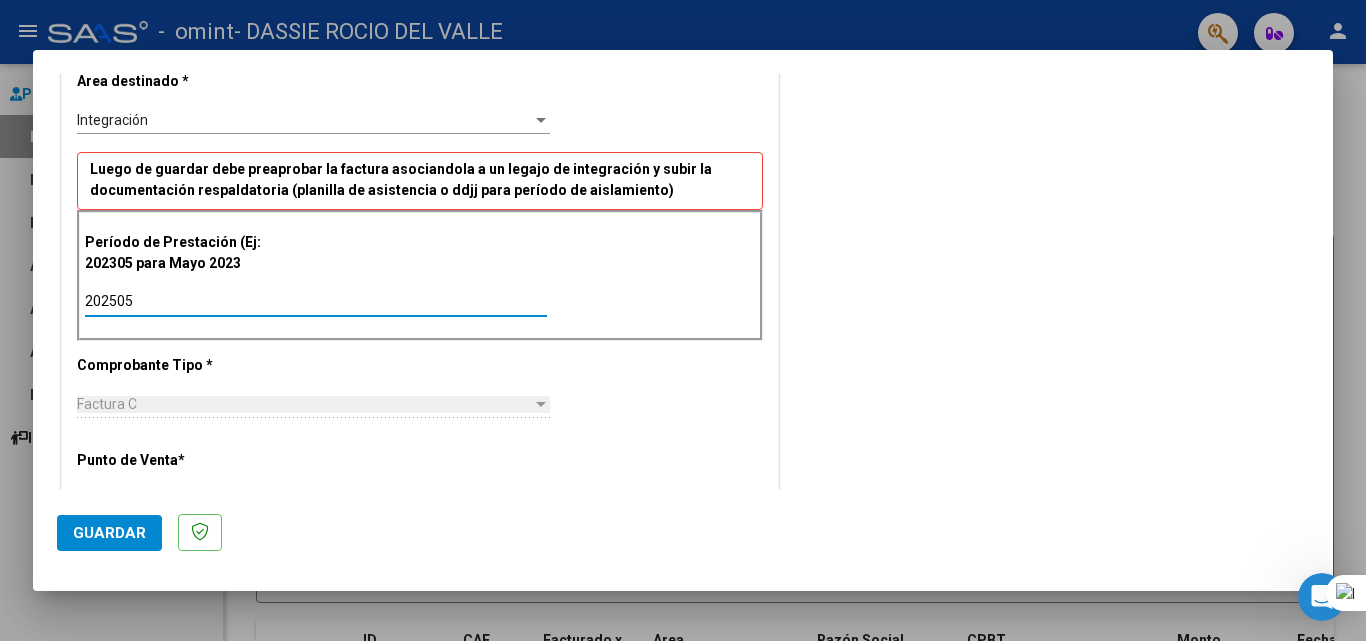 type on "202505" 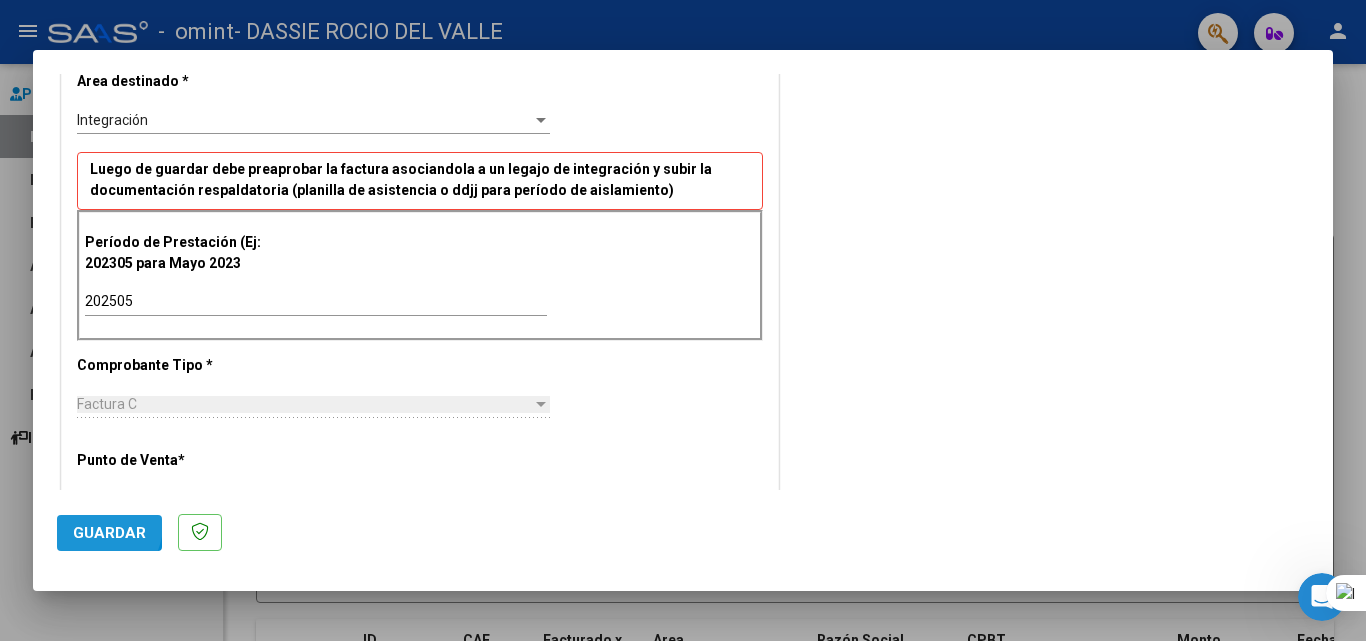 click on "Guardar" 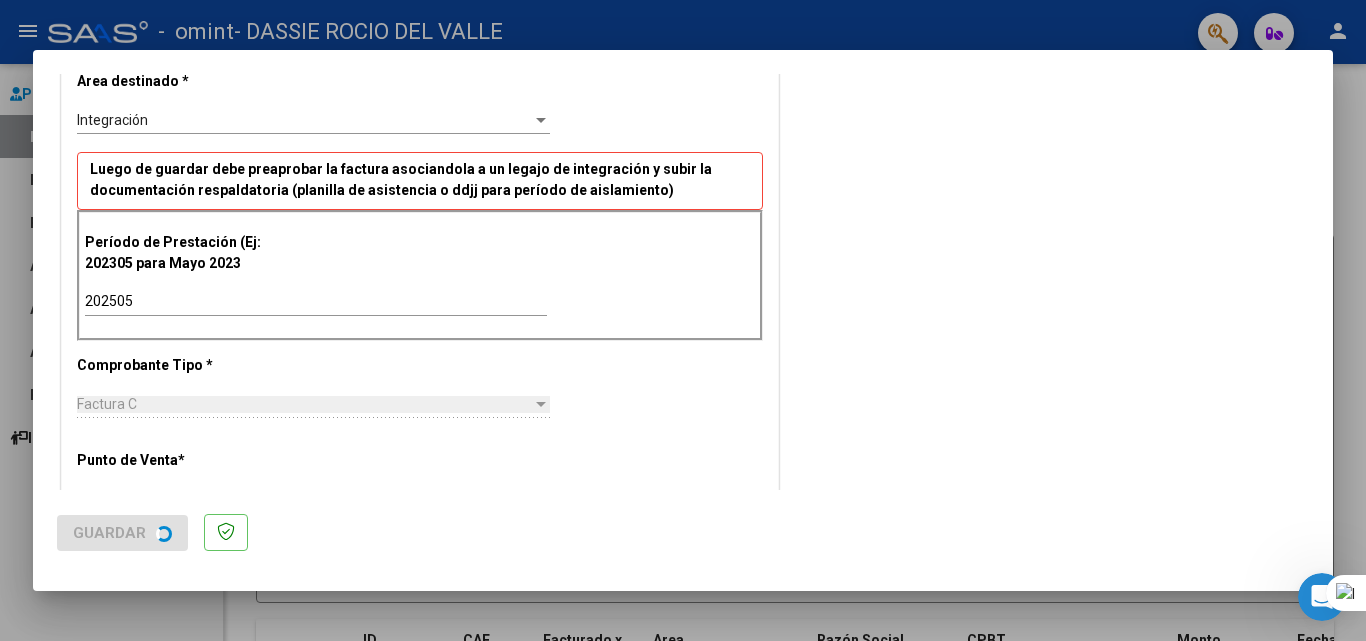 scroll, scrollTop: 0, scrollLeft: 0, axis: both 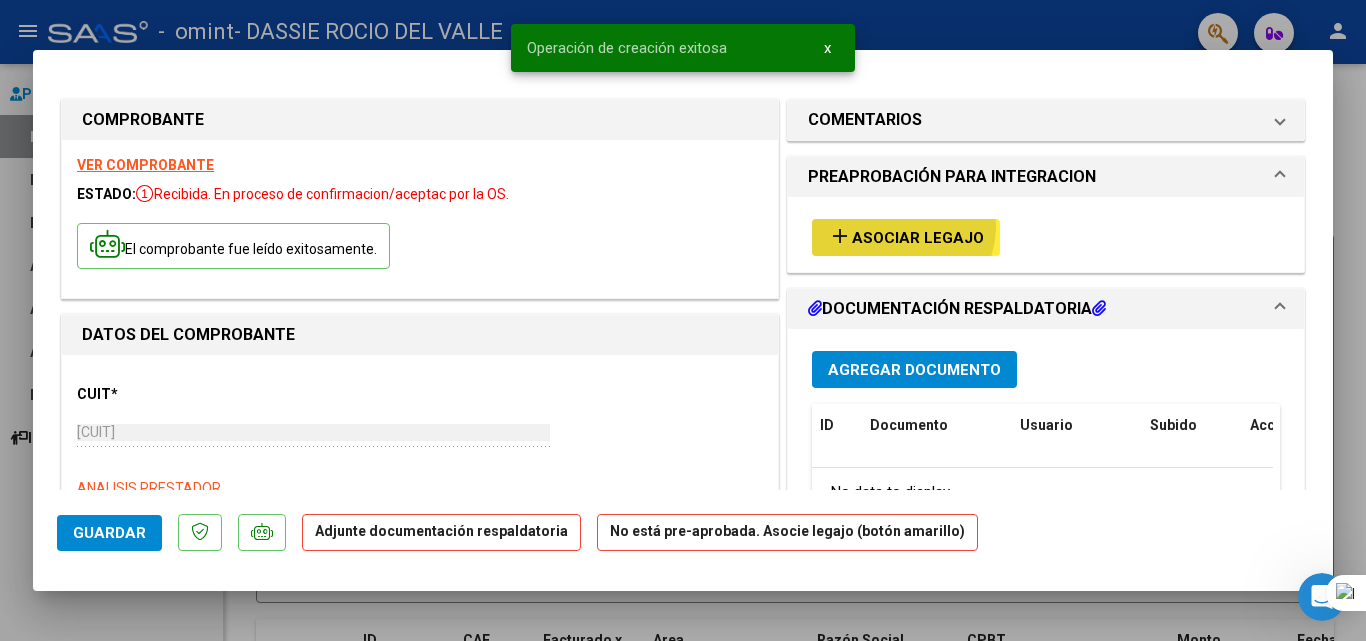 click on "add Asociar Legajo" at bounding box center (906, 237) 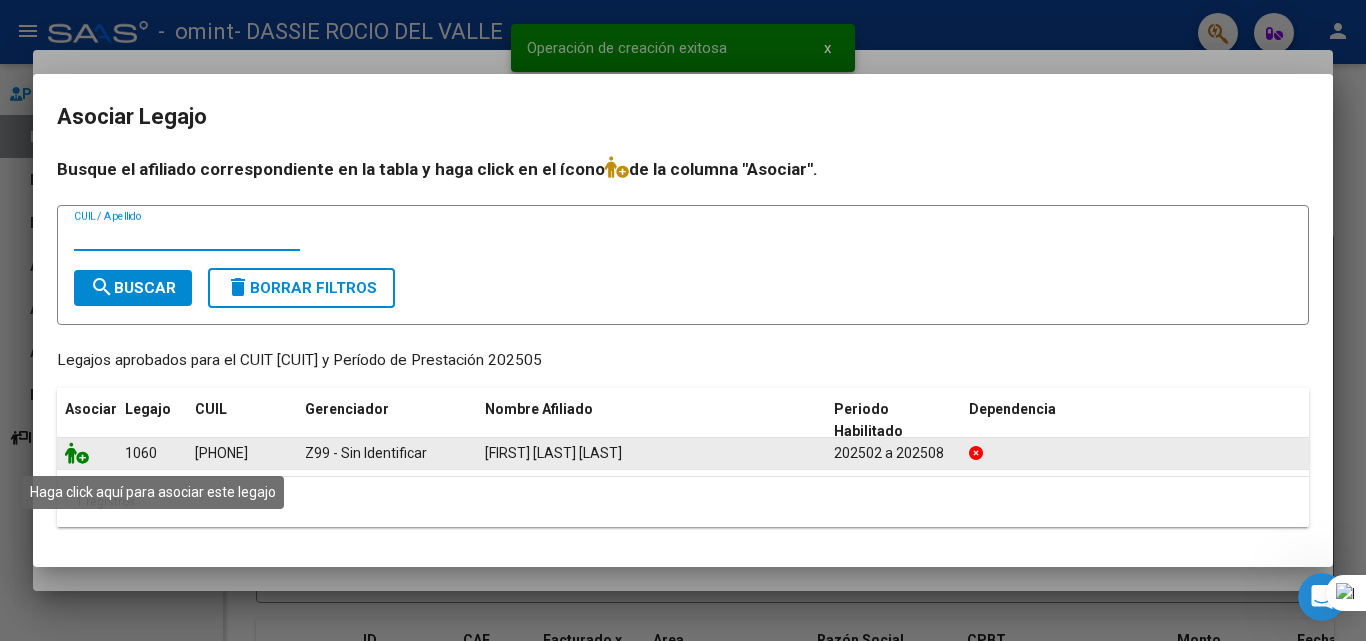 click 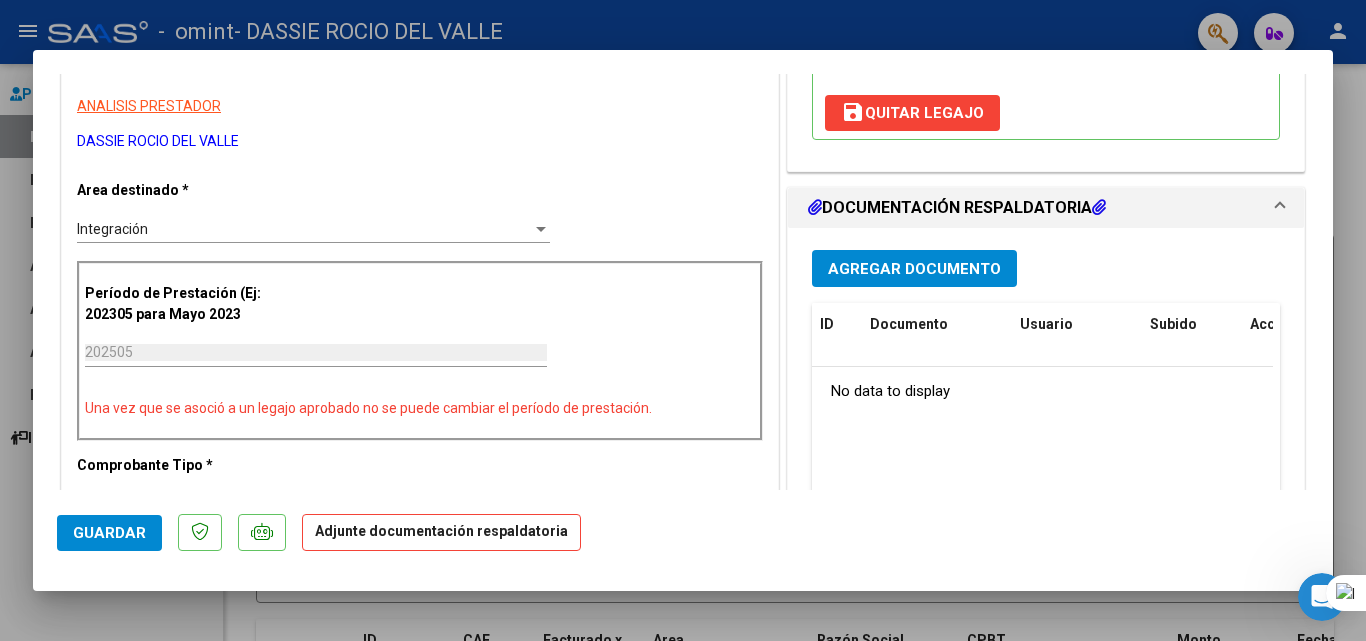 scroll, scrollTop: 386, scrollLeft: 0, axis: vertical 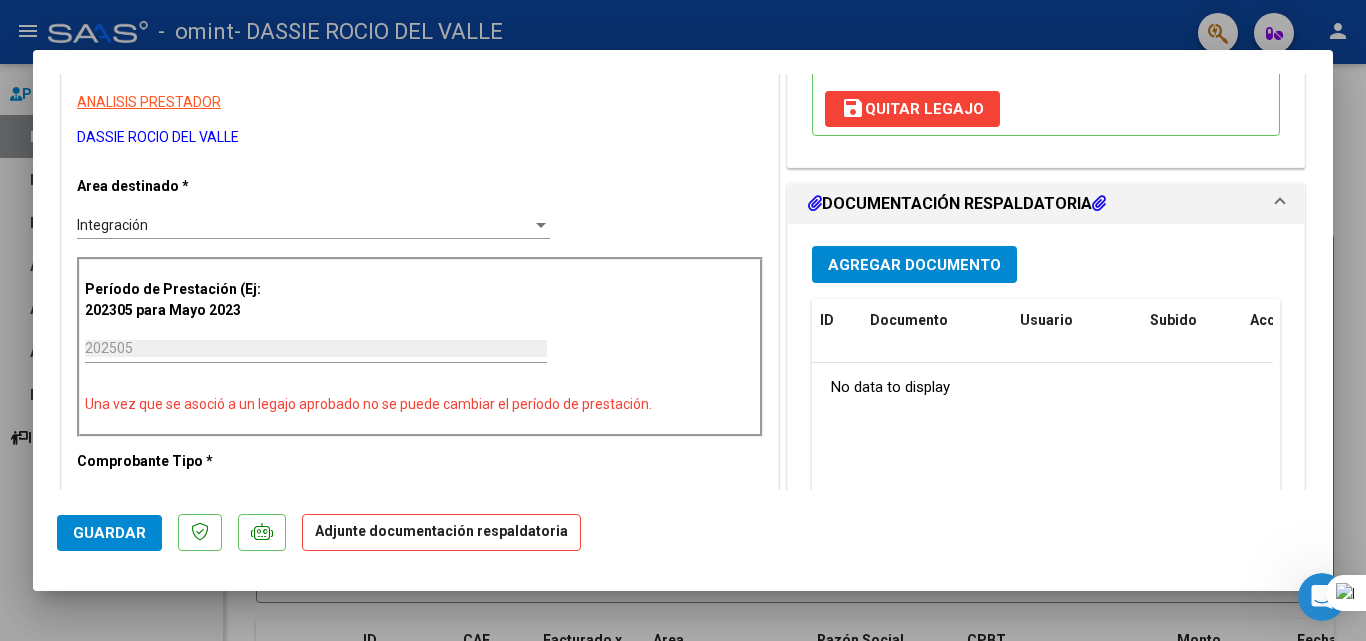 click on "Agregar Documento" at bounding box center [914, 264] 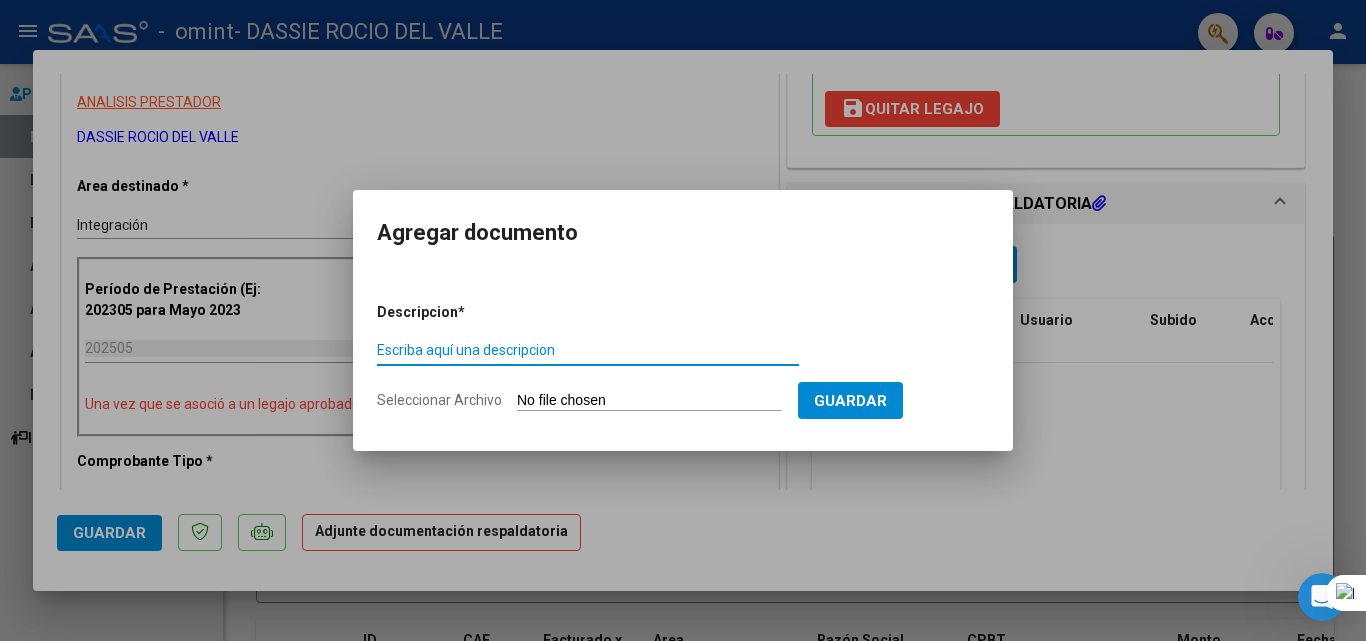 type on "A" 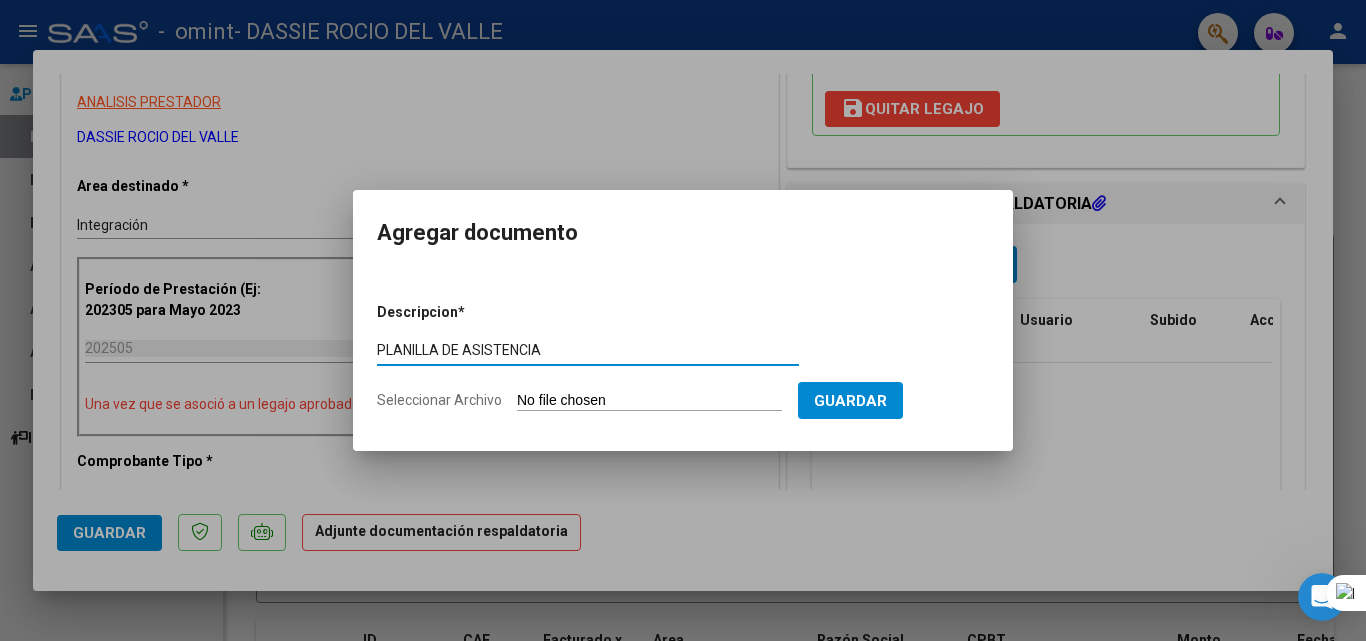 type on "PLANILLA DE ASISTENCIA" 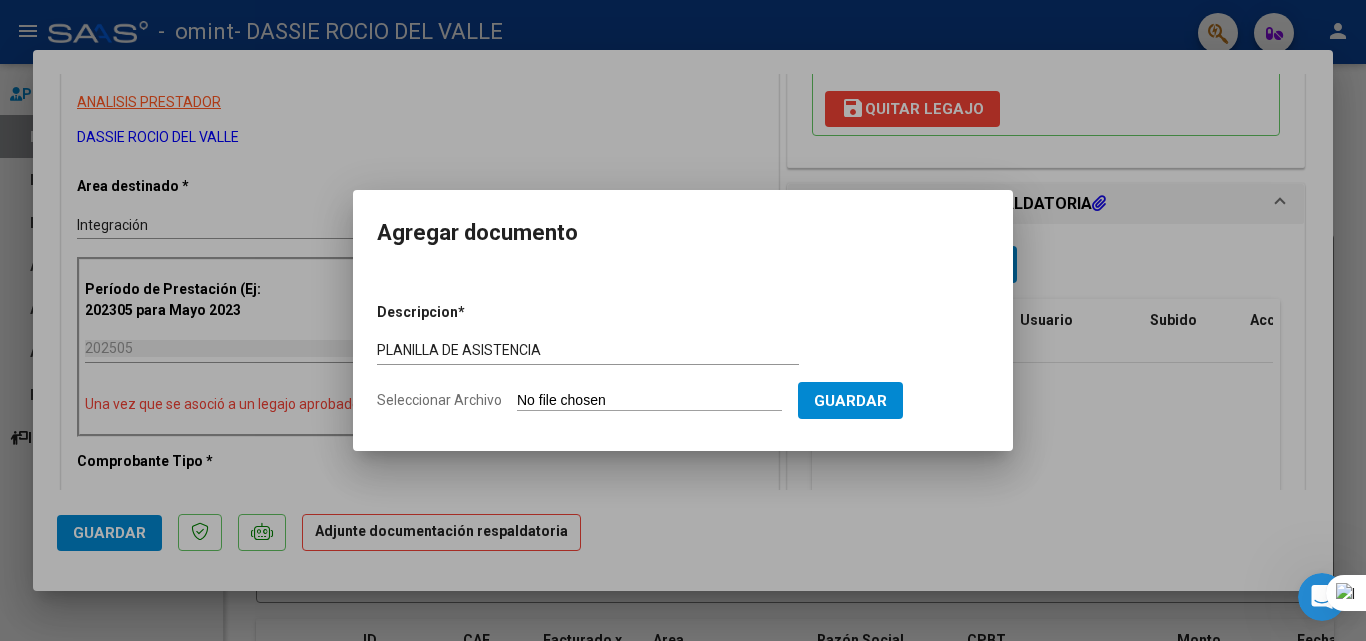 click on "Descripcion  *   PLANILLA DE ASISTENCIA Escriba aquí una descripcion  Seleccionar Archivo Guardar" at bounding box center (683, 357) 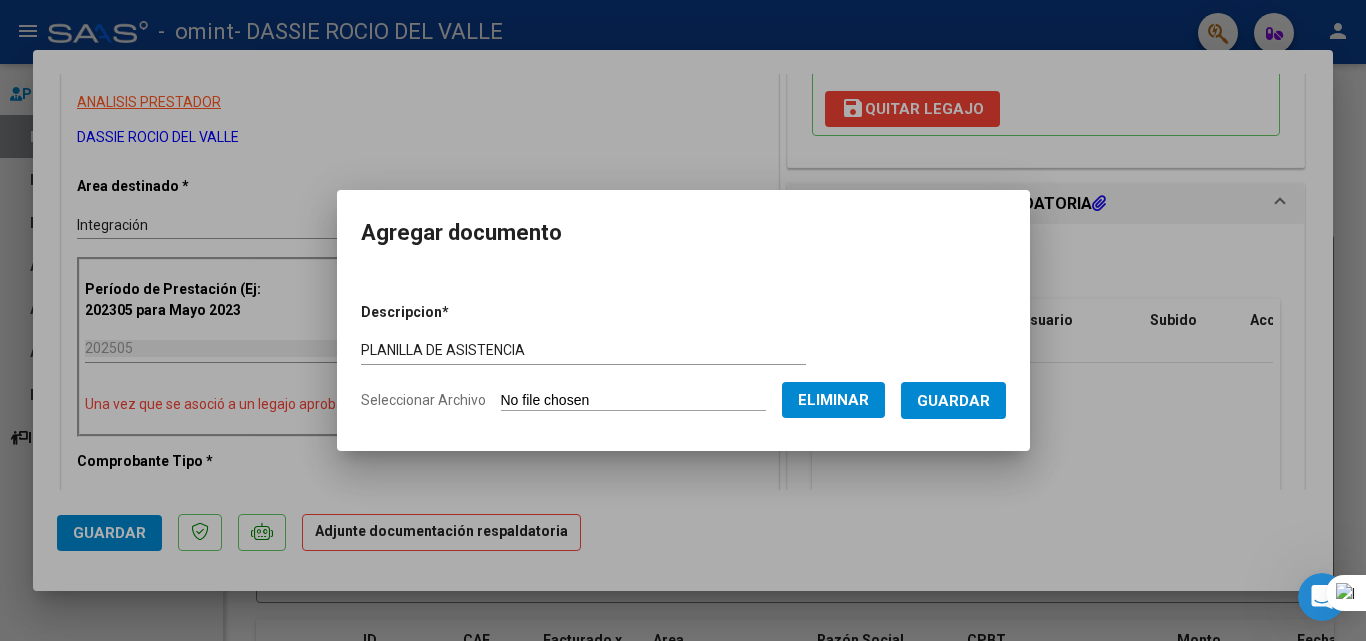 click on "Guardar" at bounding box center [953, 401] 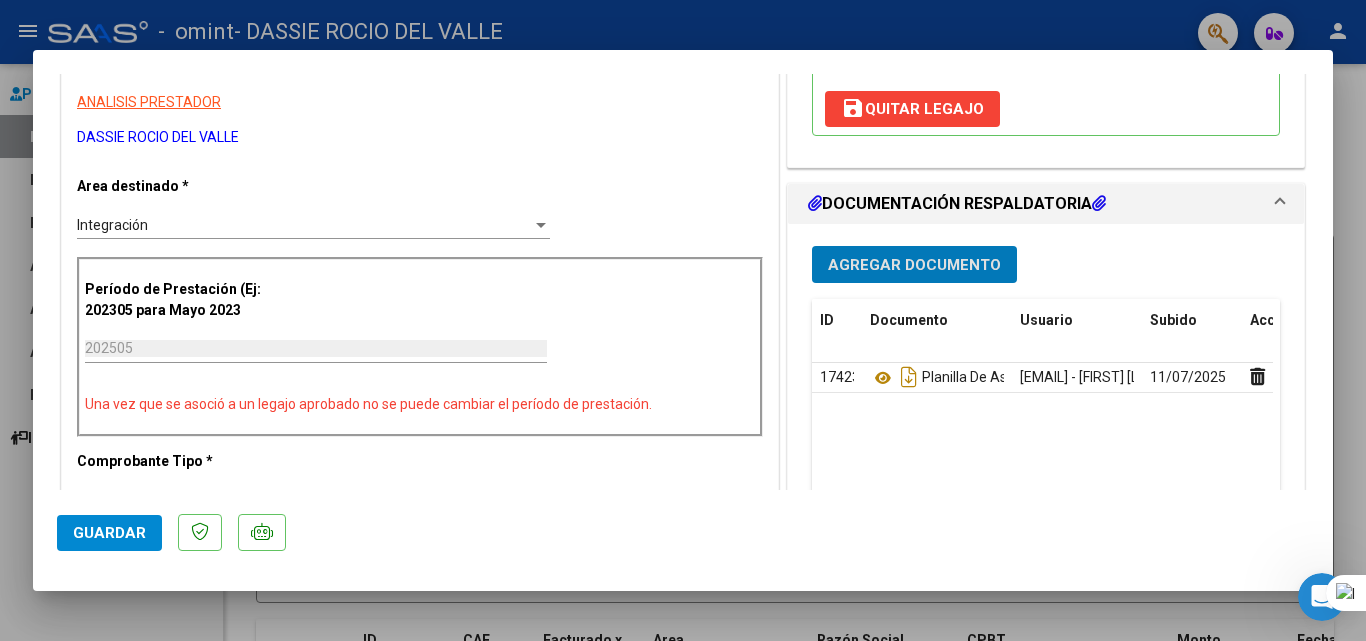 click on "Guardar" 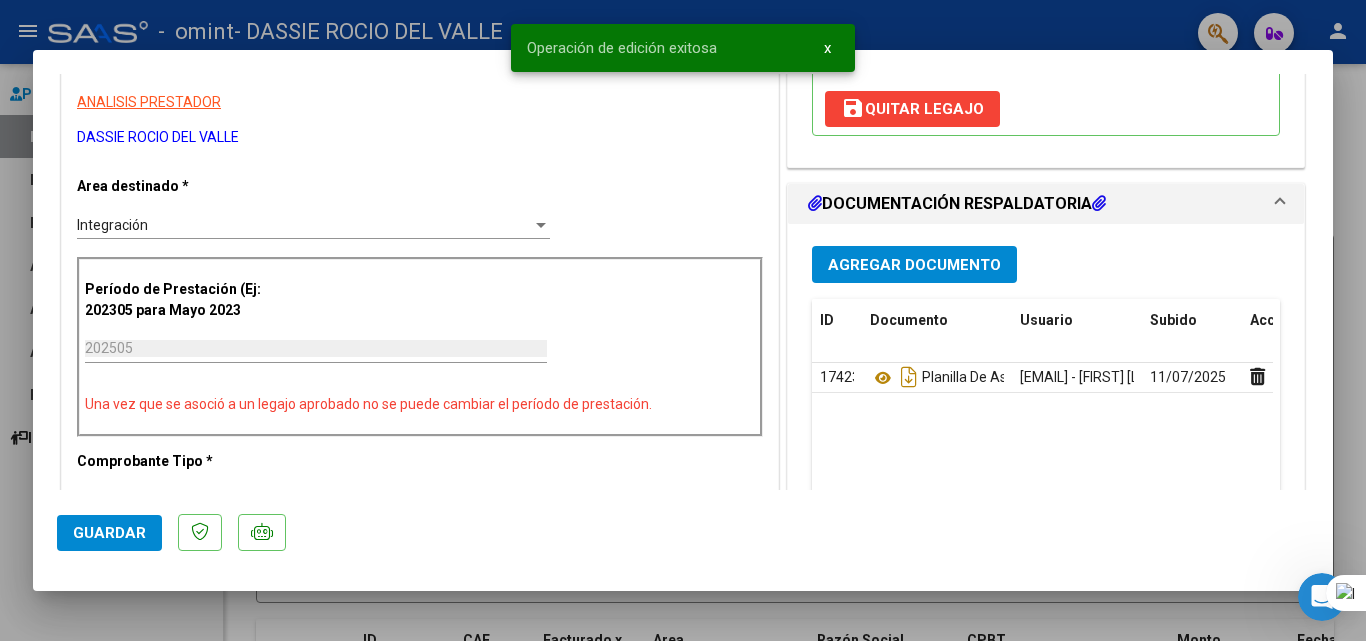 click at bounding box center (683, 320) 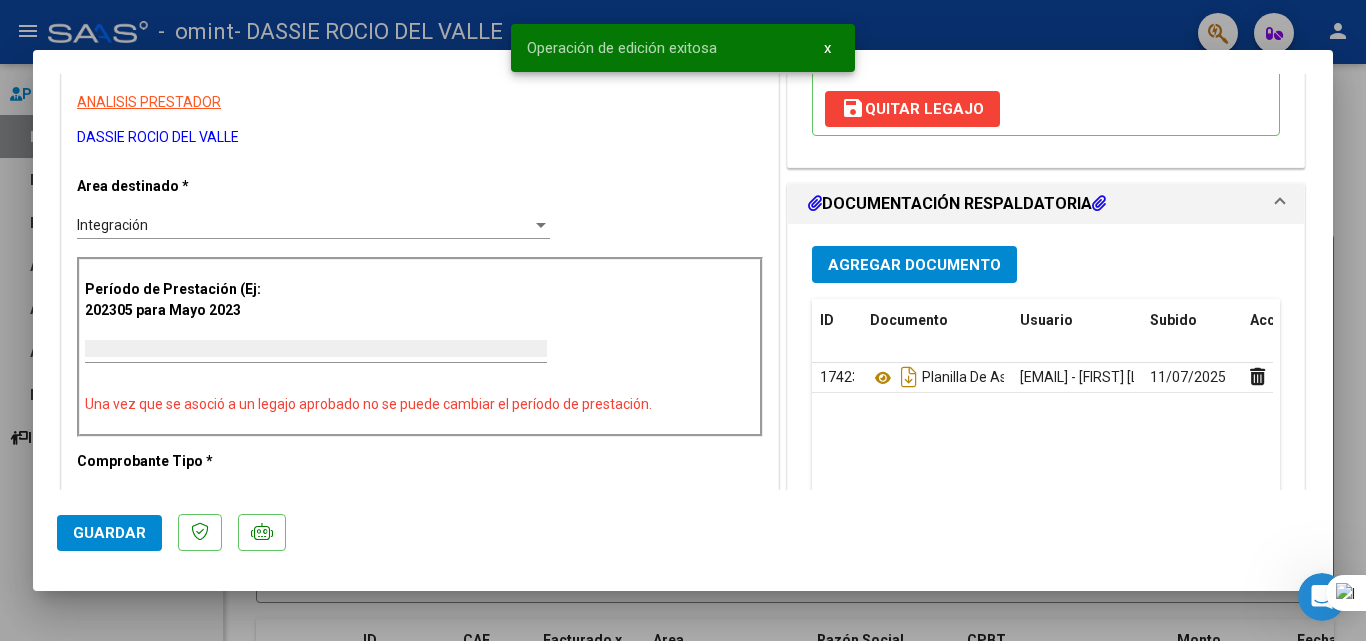 type on "$ 0,00" 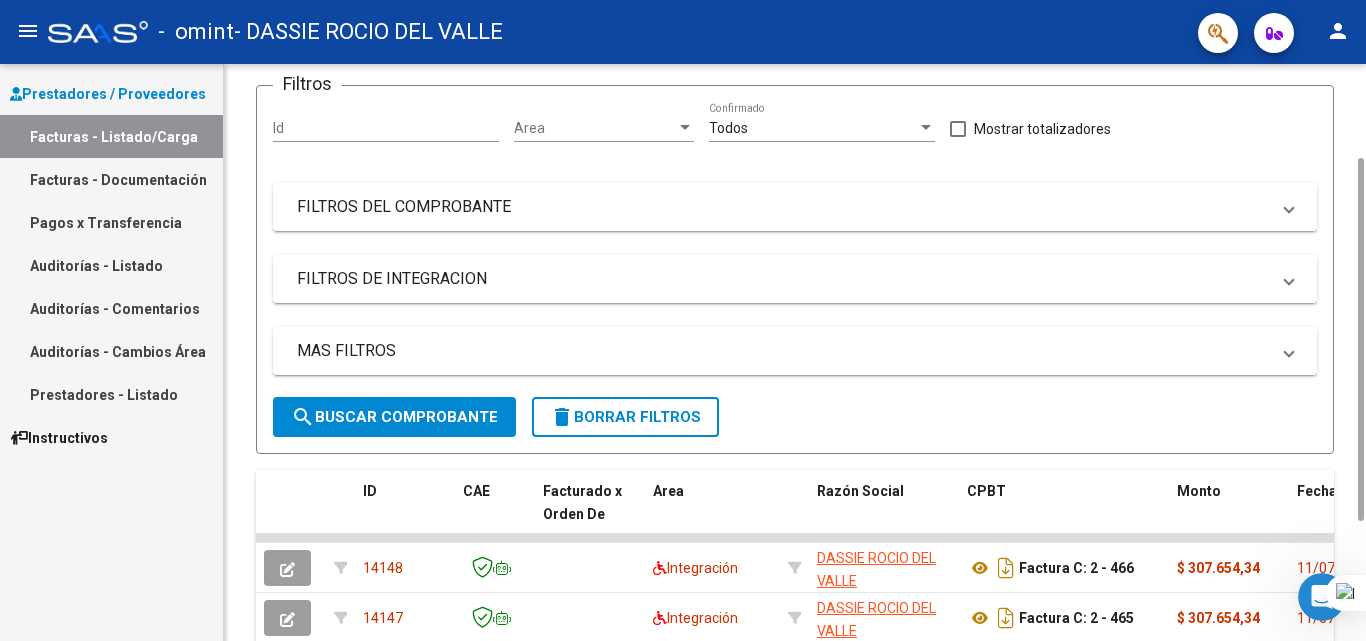 scroll, scrollTop: 88, scrollLeft: 0, axis: vertical 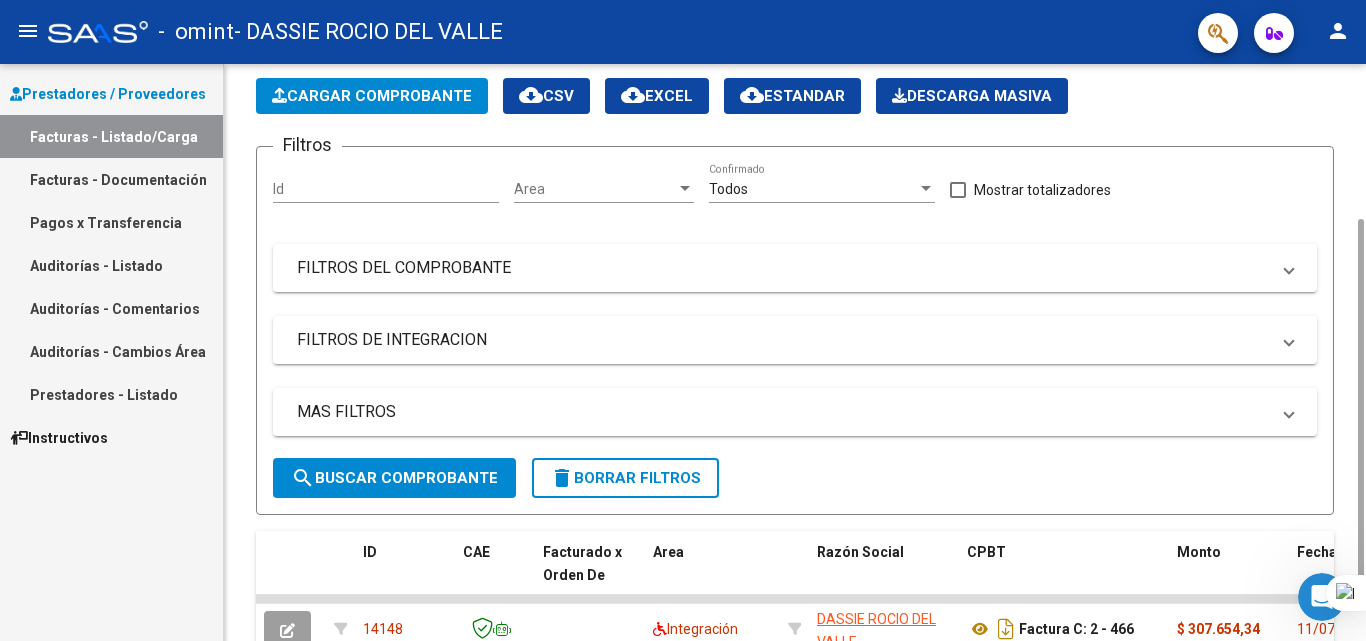 drag, startPoint x: 1357, startPoint y: 112, endPoint x: 1326, endPoint y: 171, distance: 66.64833 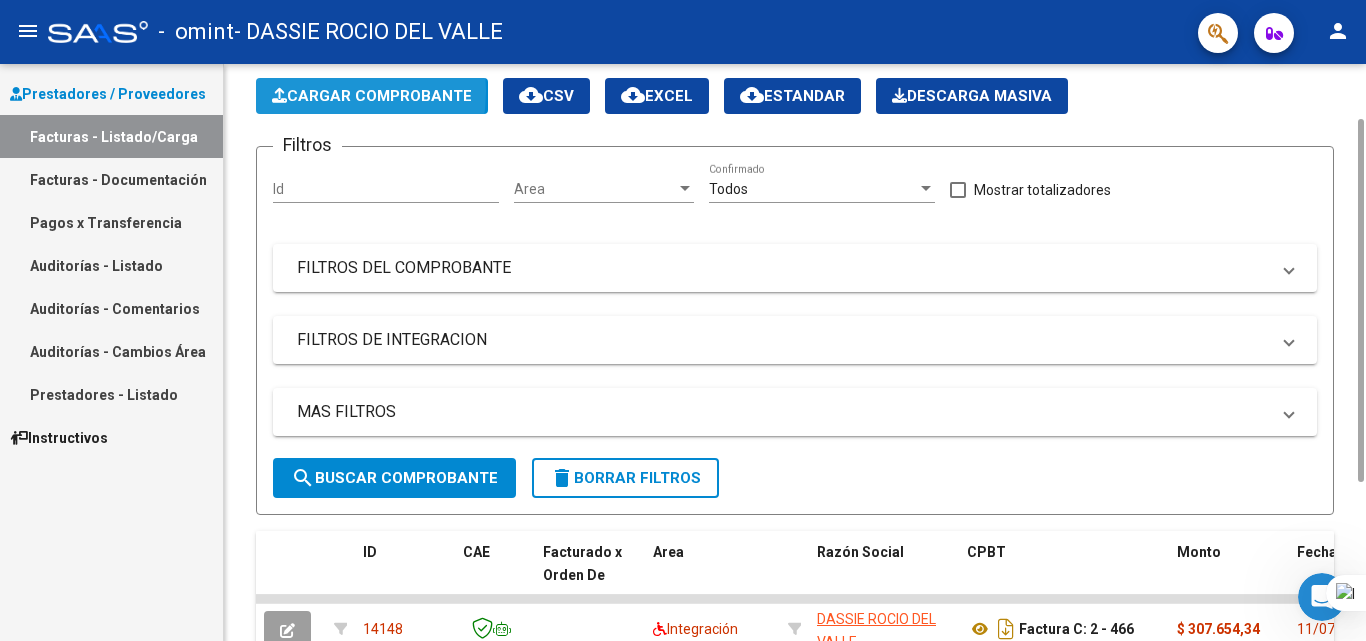 click on "Cargar Comprobante" 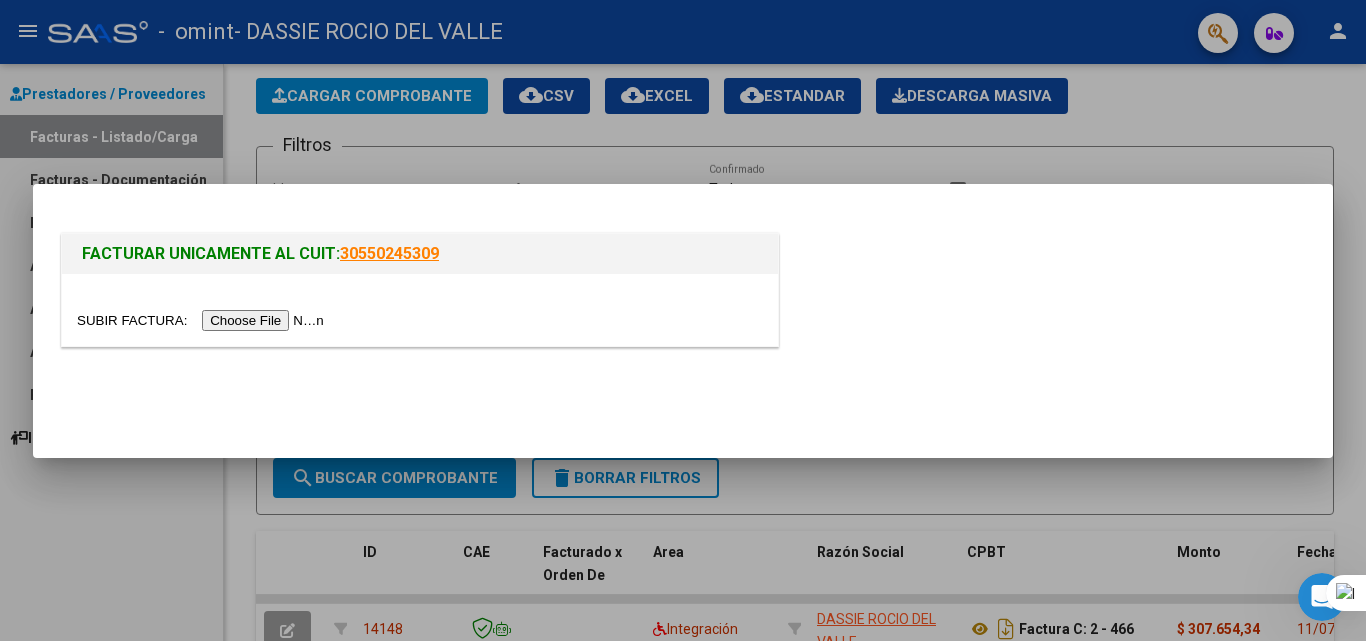 click at bounding box center (203, 320) 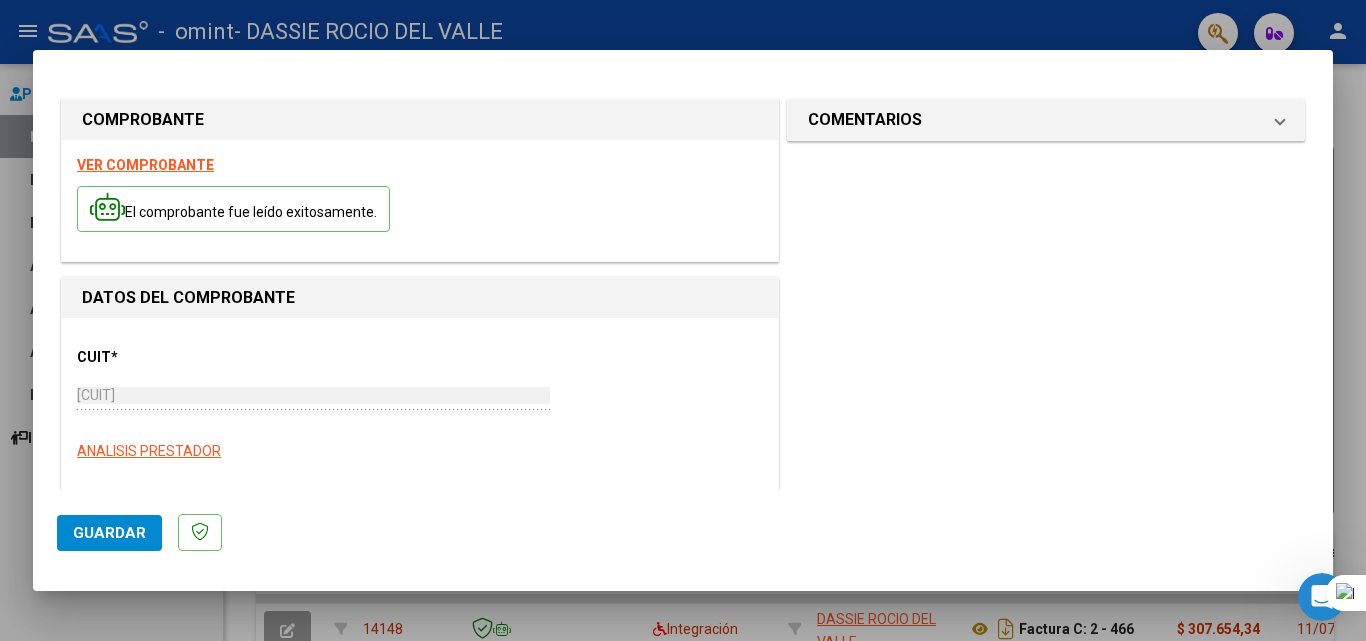 click on "Guardar" 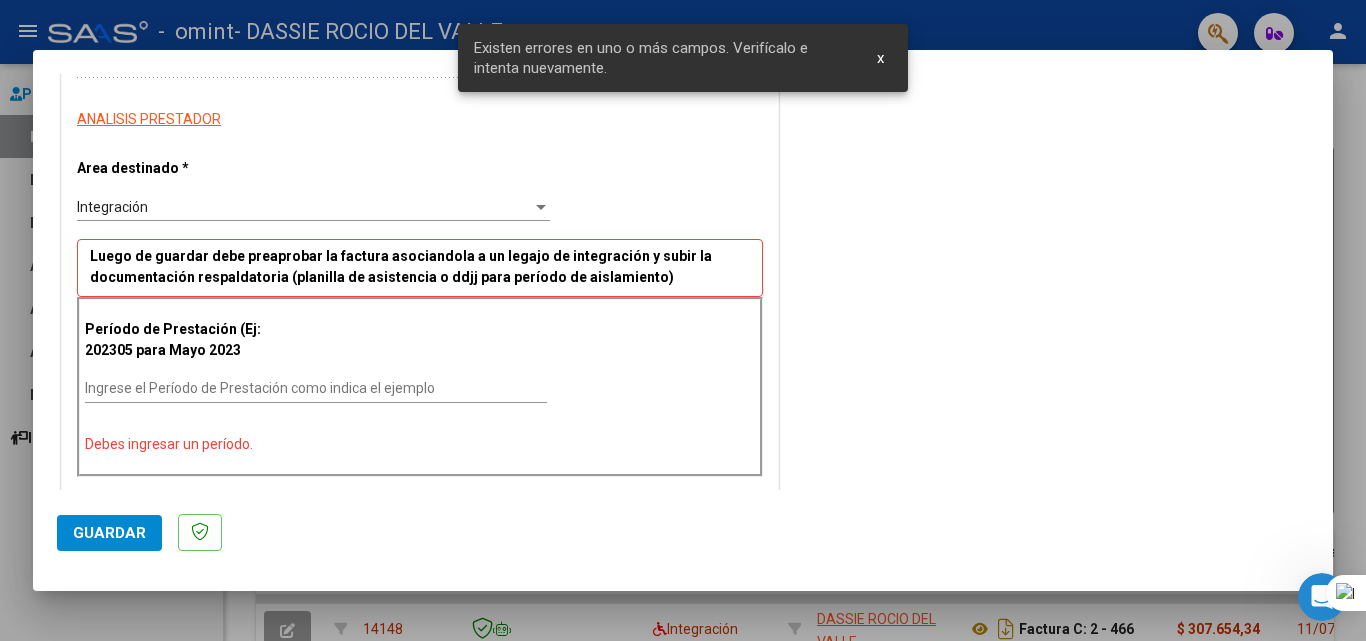 scroll, scrollTop: 419, scrollLeft: 0, axis: vertical 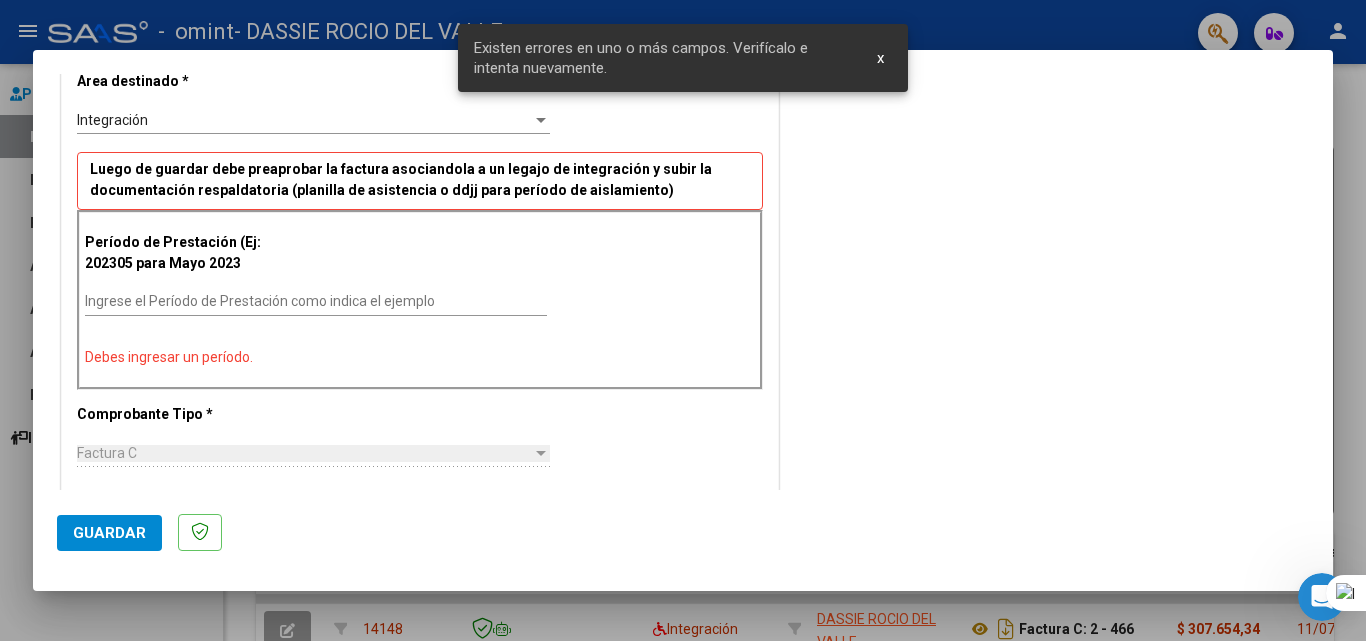 click on "Ingrese el Período de Prestación como indica el ejemplo" at bounding box center [316, 301] 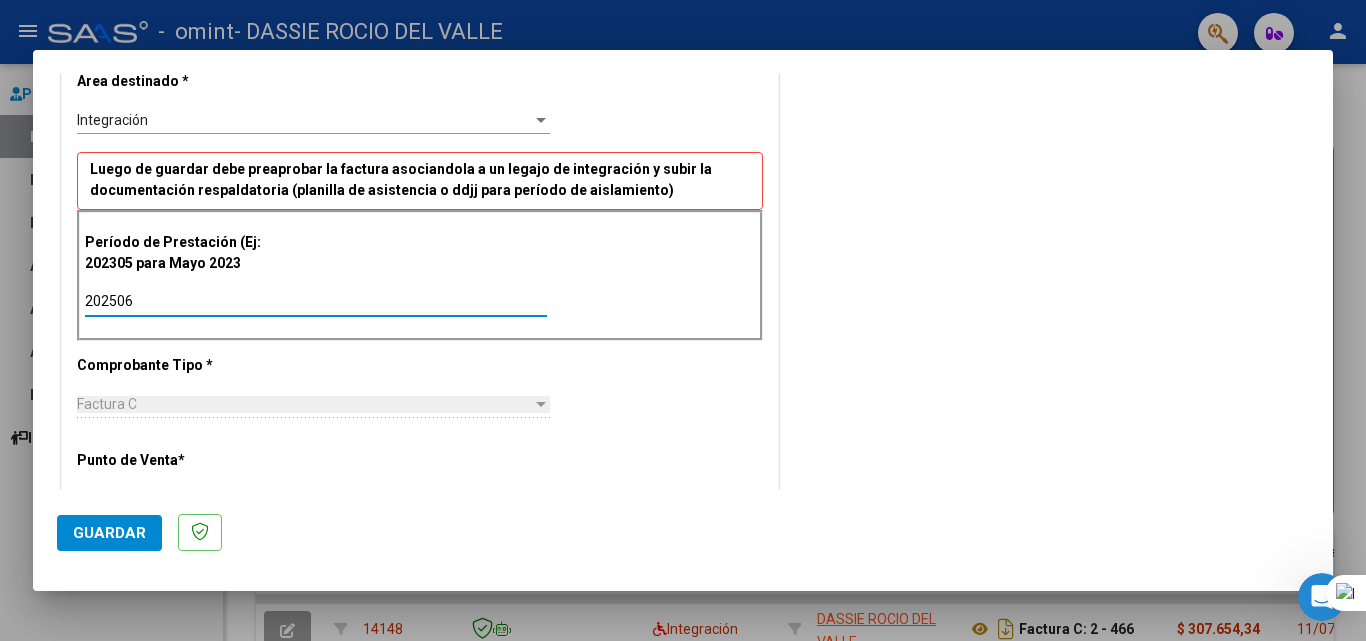 type on "202506" 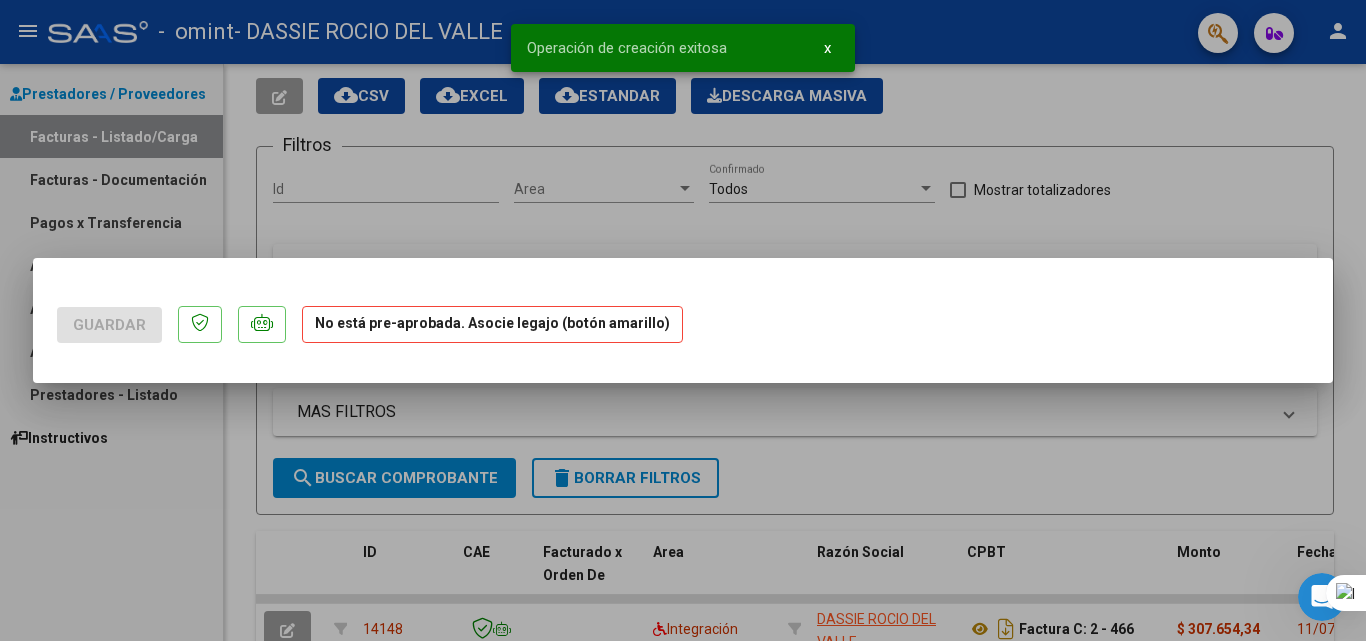 scroll, scrollTop: 0, scrollLeft: 0, axis: both 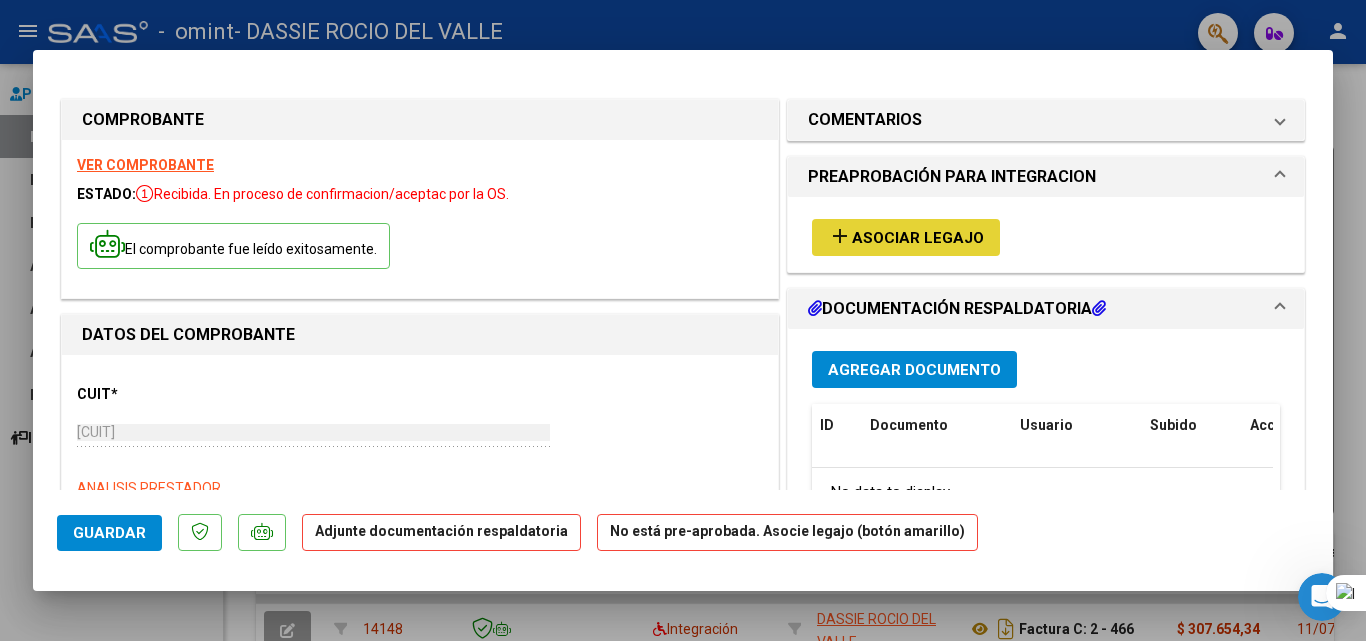 click on "add Asociar Legajo" at bounding box center (906, 237) 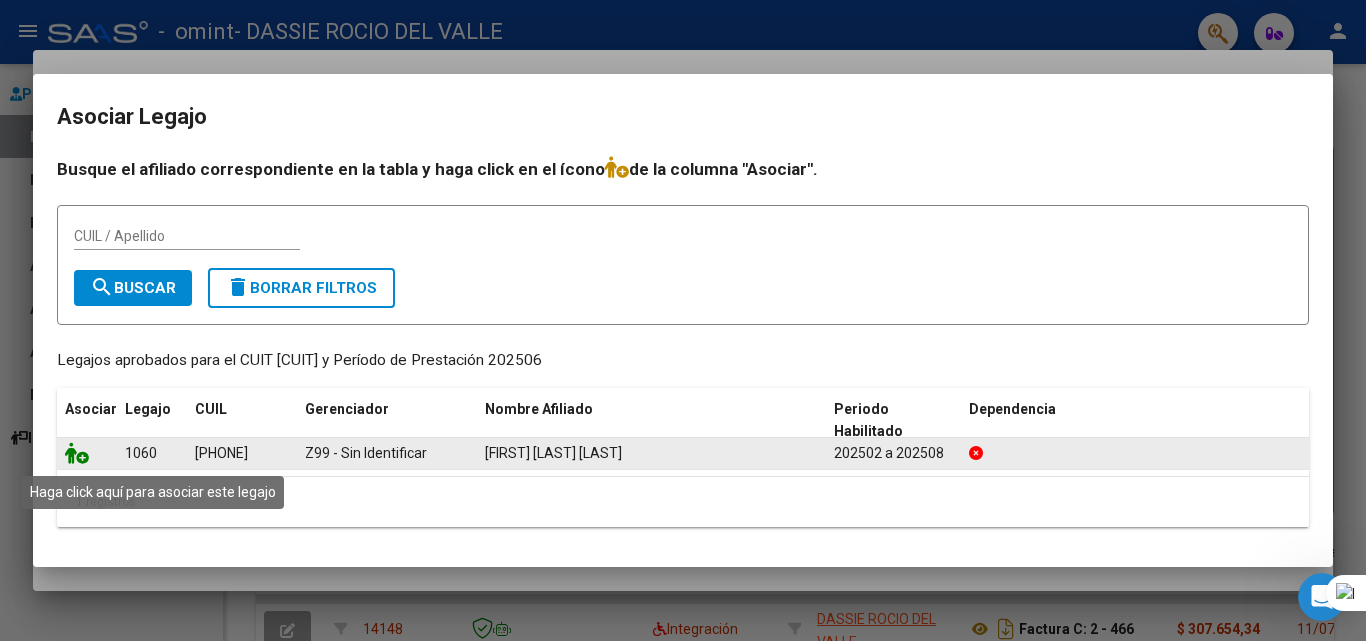 click 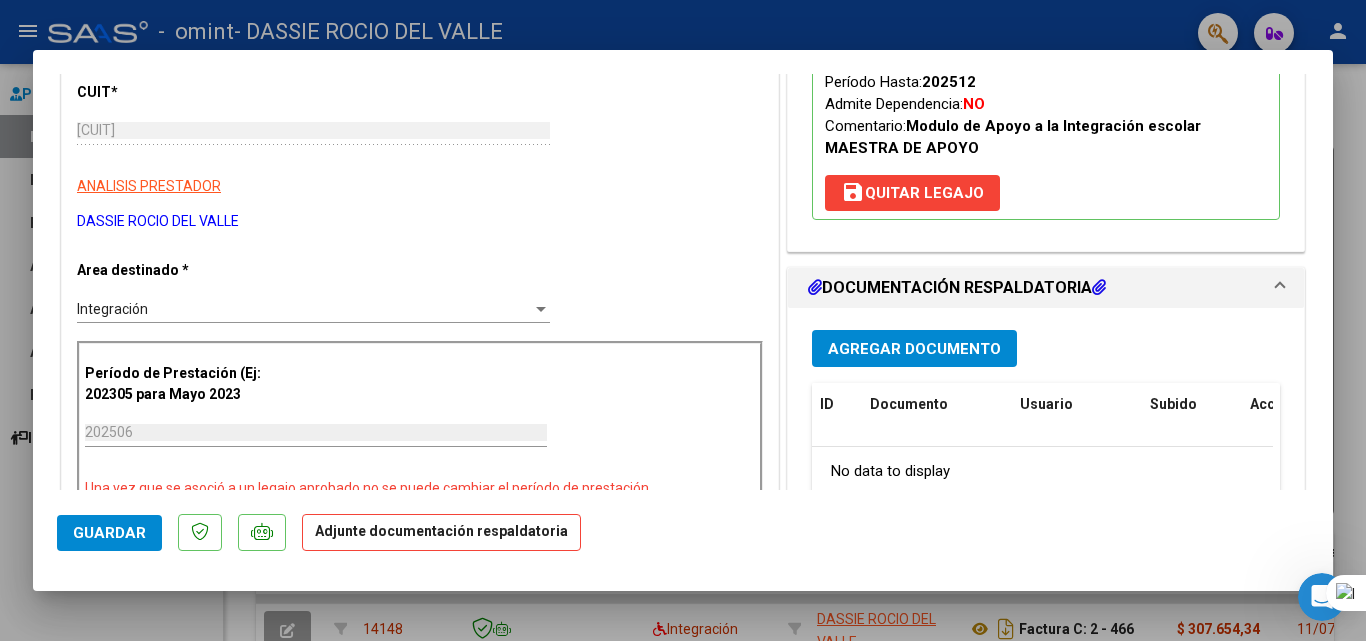 scroll, scrollTop: 311, scrollLeft: 0, axis: vertical 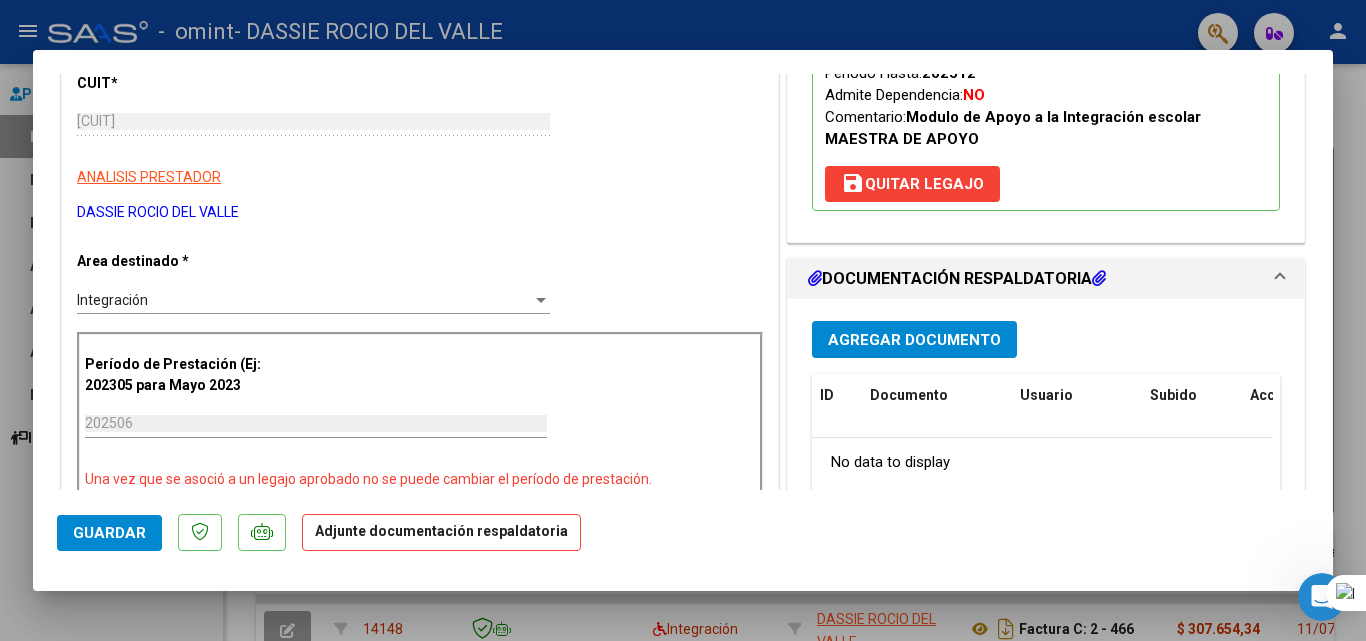 click on "Agregar Documento" at bounding box center (914, 340) 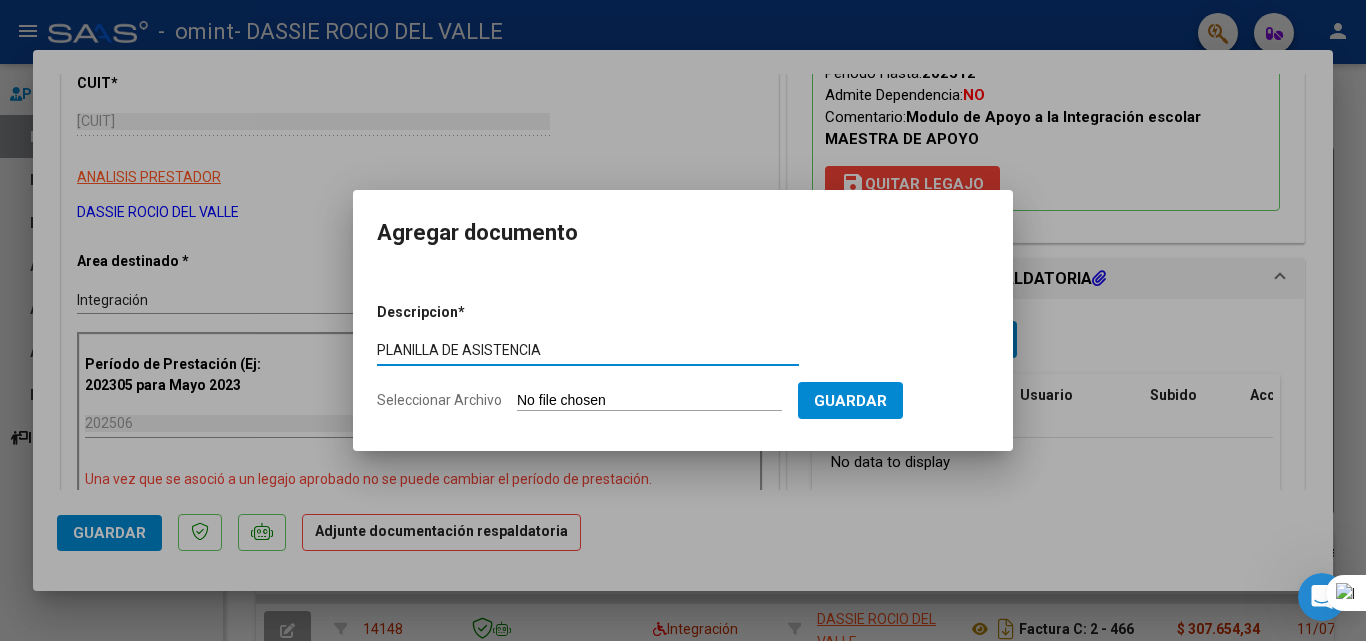 type on "PLANILLA DE ASISTENCIA" 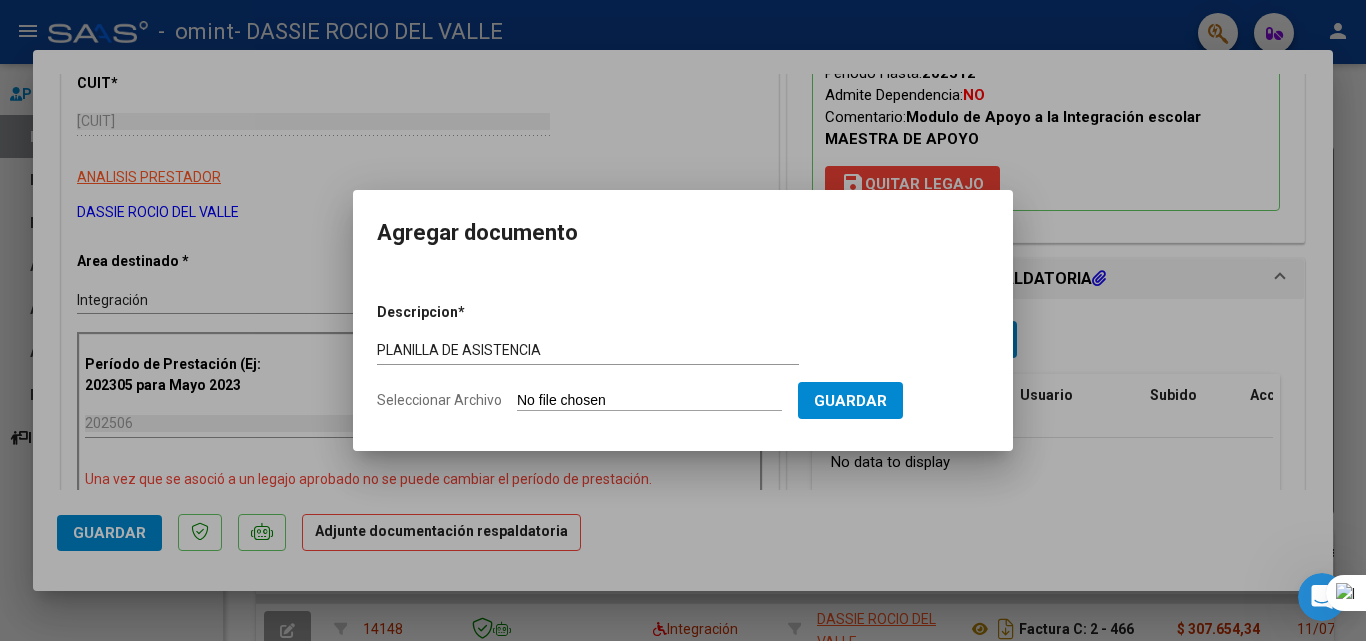click on "Seleccionar Archivo" at bounding box center [649, 401] 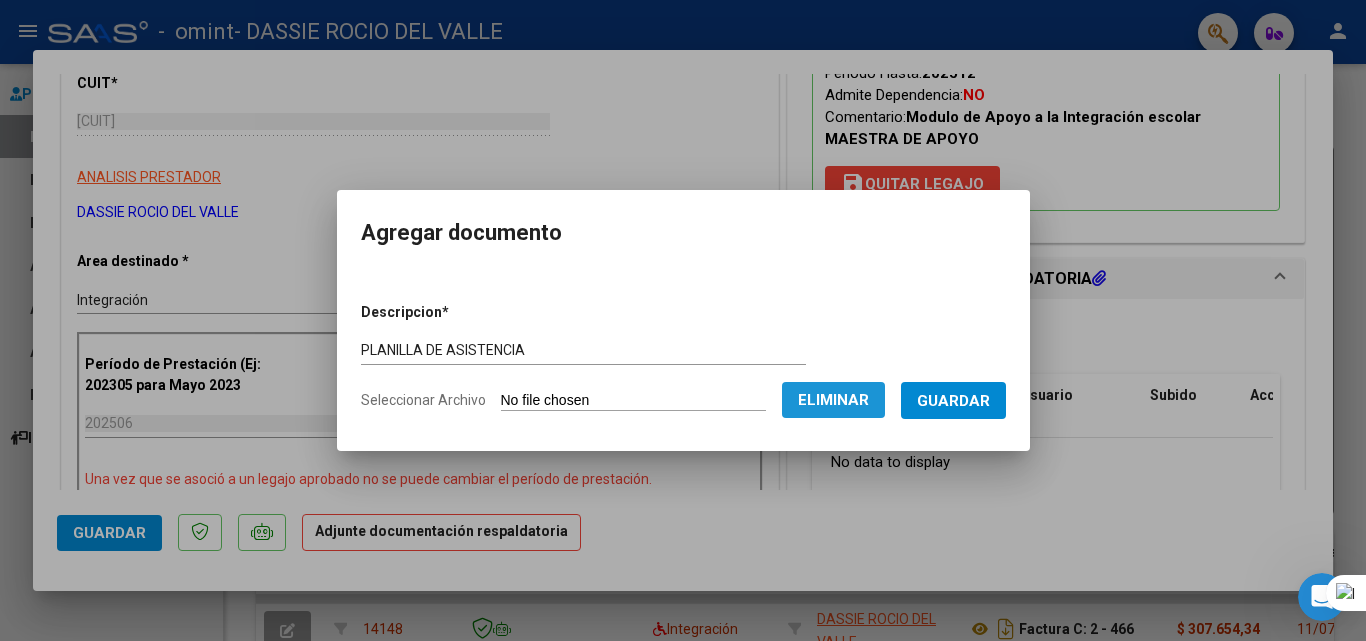 click on "Eliminar" 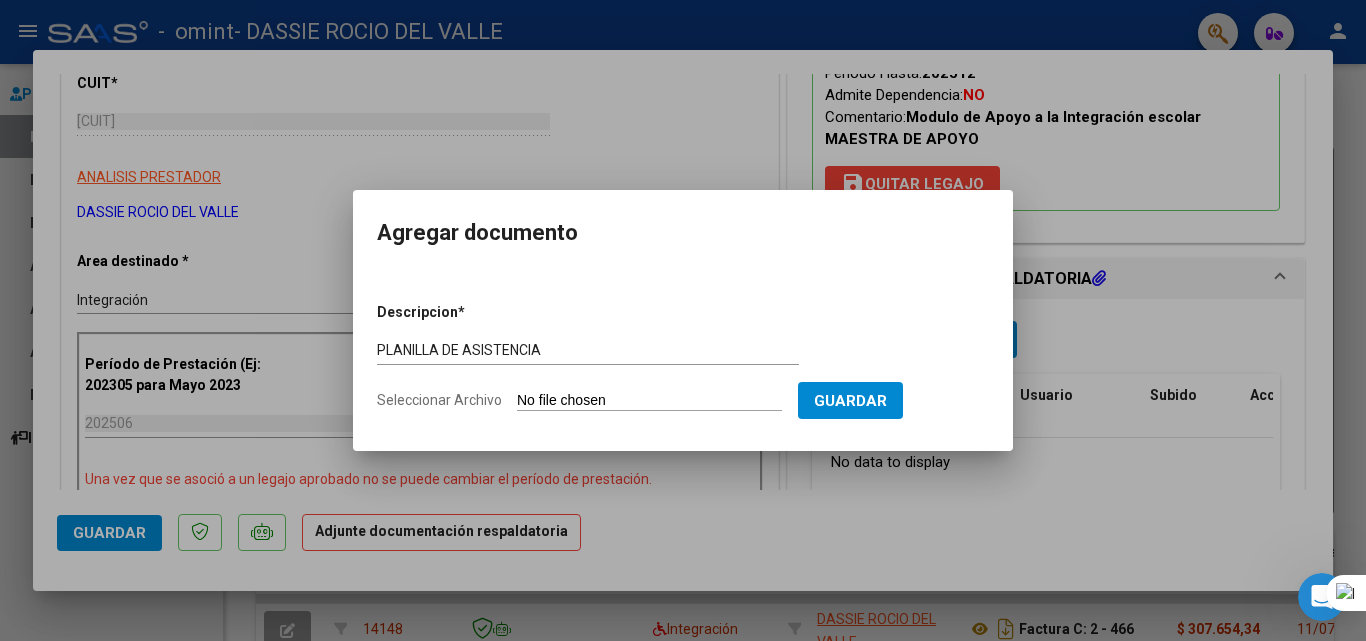 click on "Seleccionar Archivo" at bounding box center [649, 401] 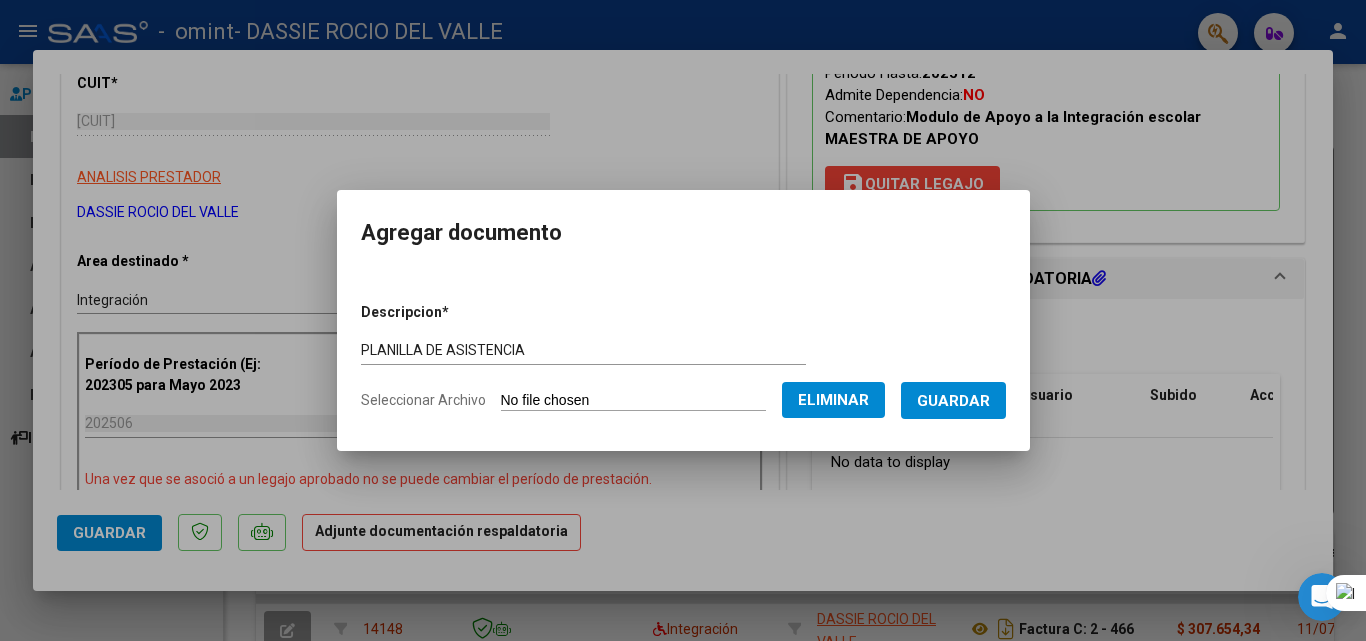 click on "Guardar" at bounding box center [953, 401] 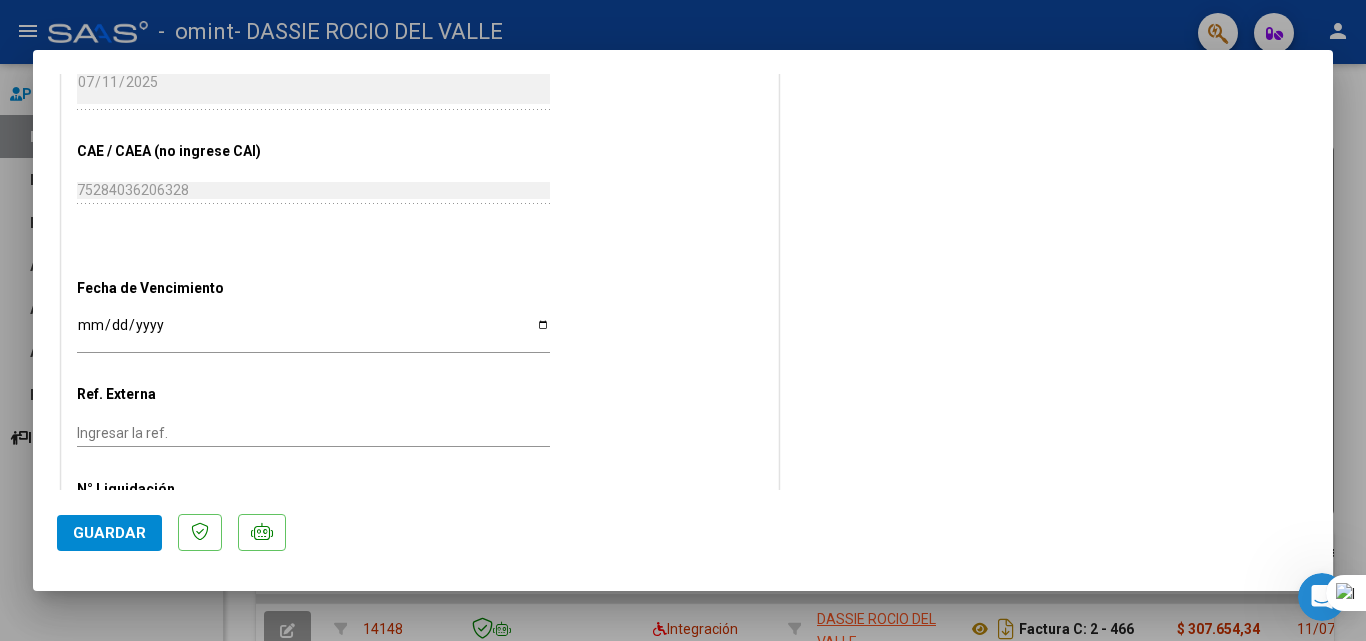 scroll, scrollTop: 1185, scrollLeft: 0, axis: vertical 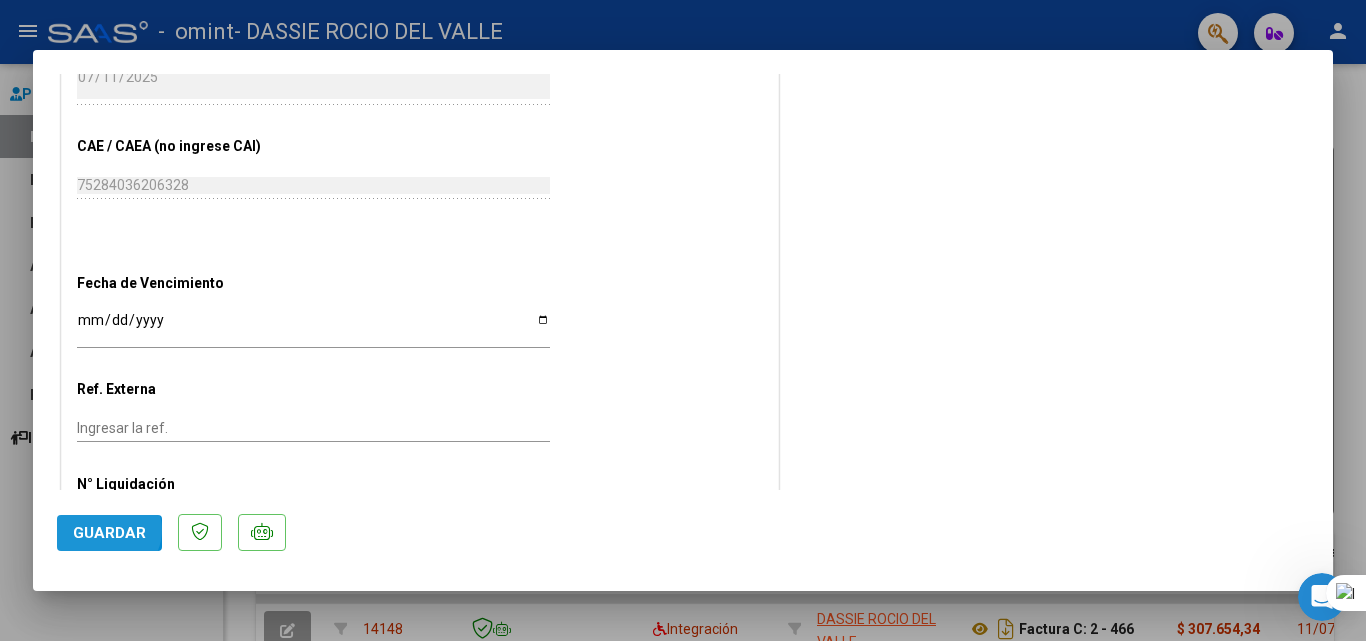 click on "Guardar" 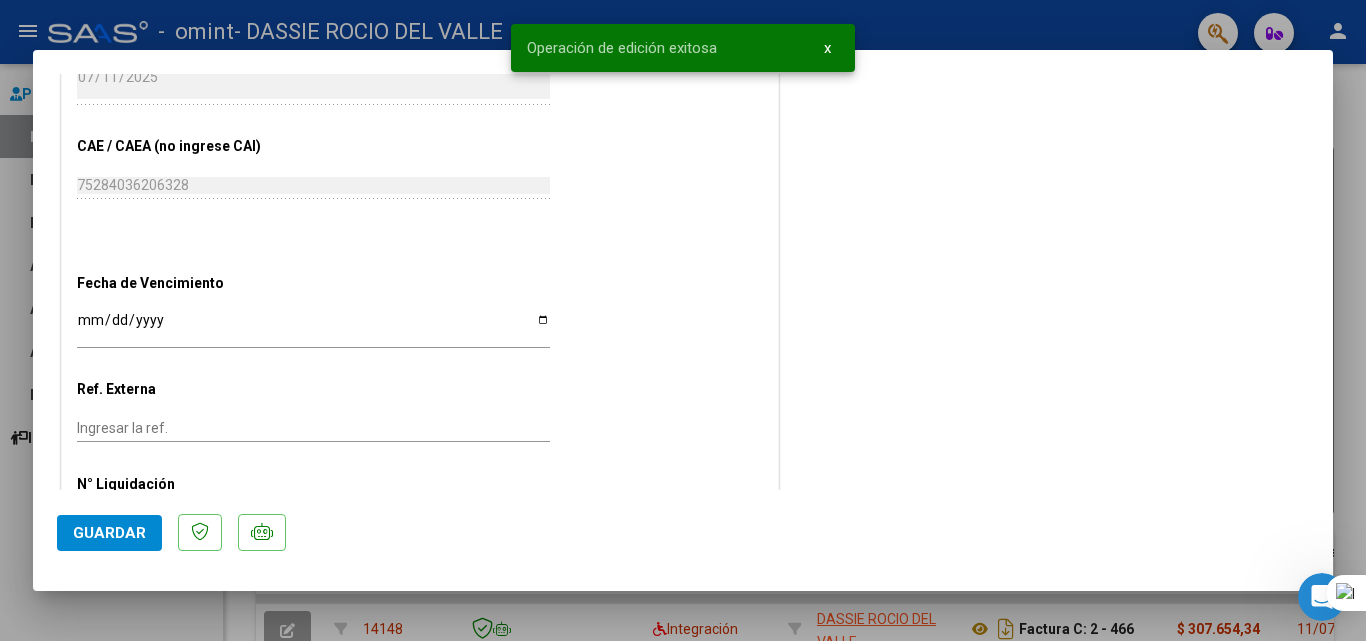 click at bounding box center [683, 320] 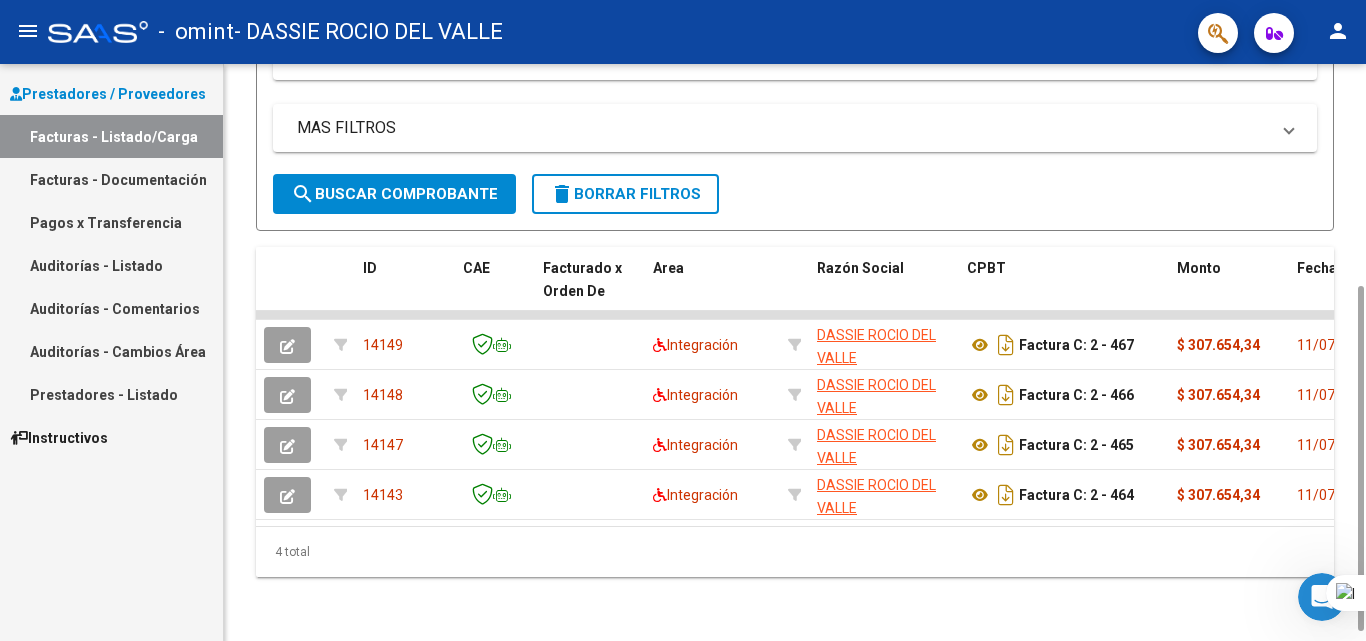 scroll, scrollTop: 388, scrollLeft: 0, axis: vertical 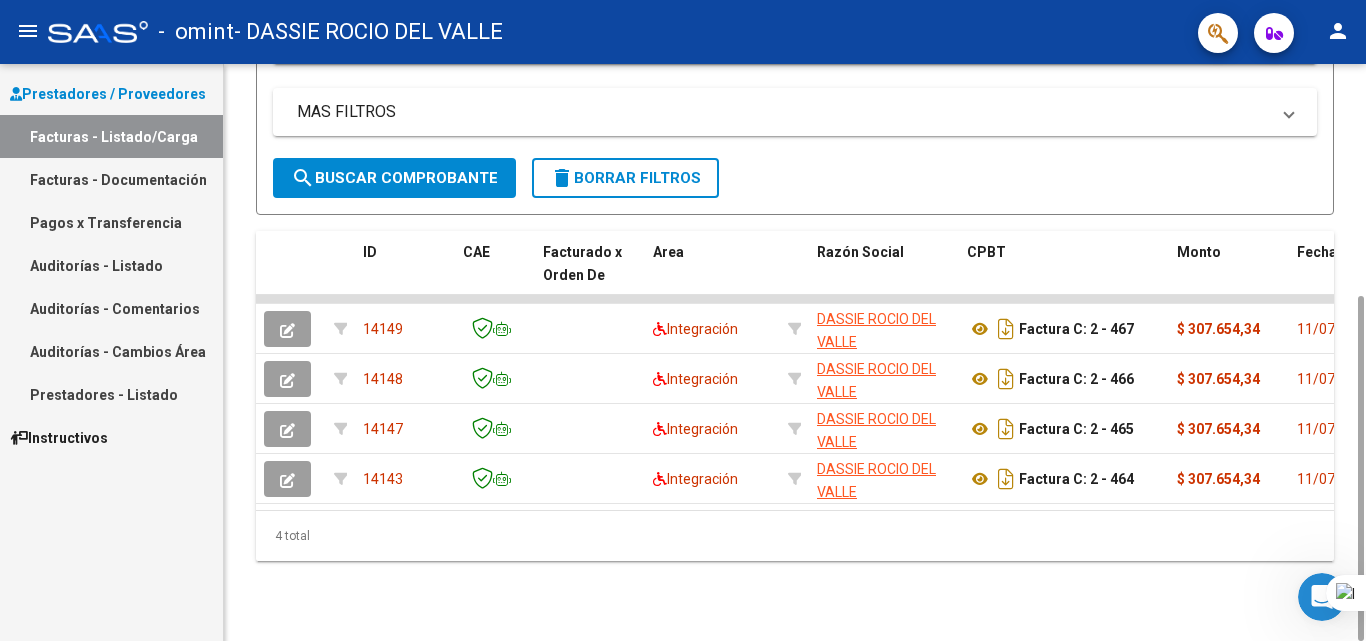 drag, startPoint x: 1360, startPoint y: 166, endPoint x: 1337, endPoint y: 359, distance: 194.36563 